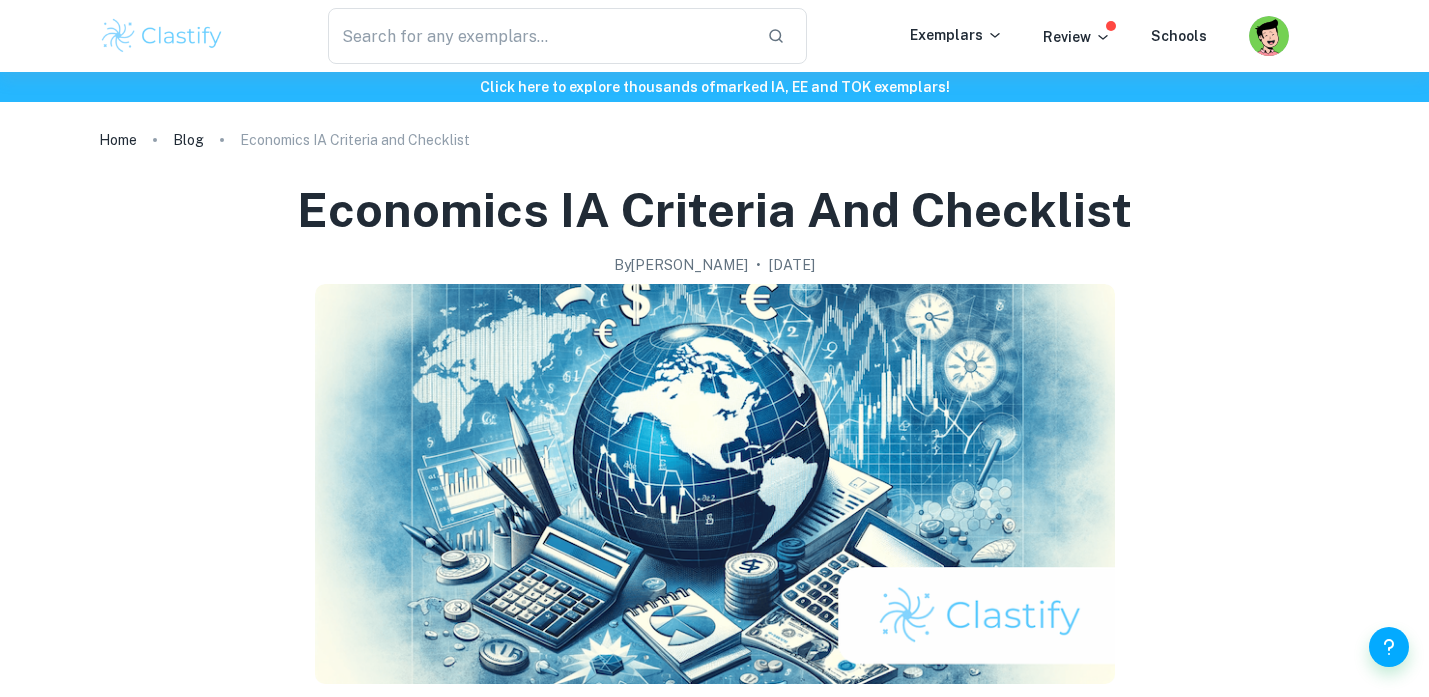scroll, scrollTop: 0, scrollLeft: 0, axis: both 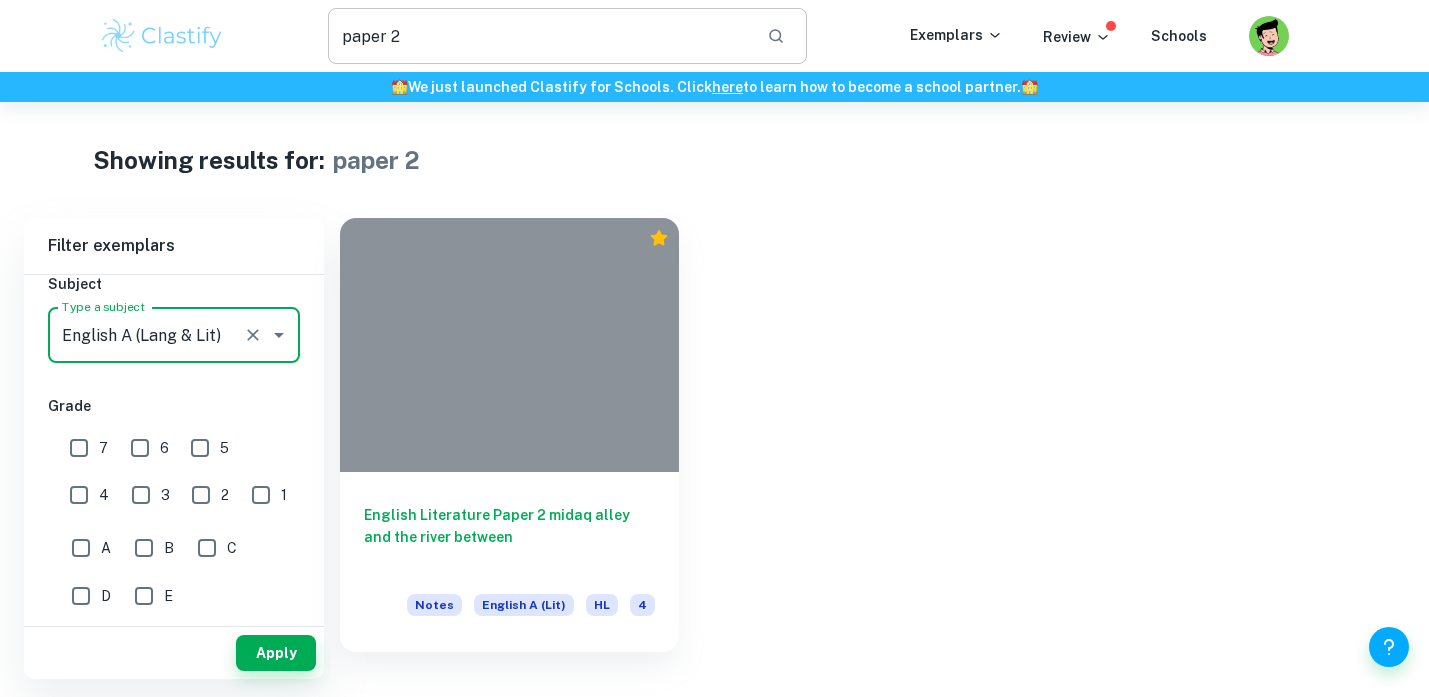 click on "paper 2" at bounding box center (539, 36) 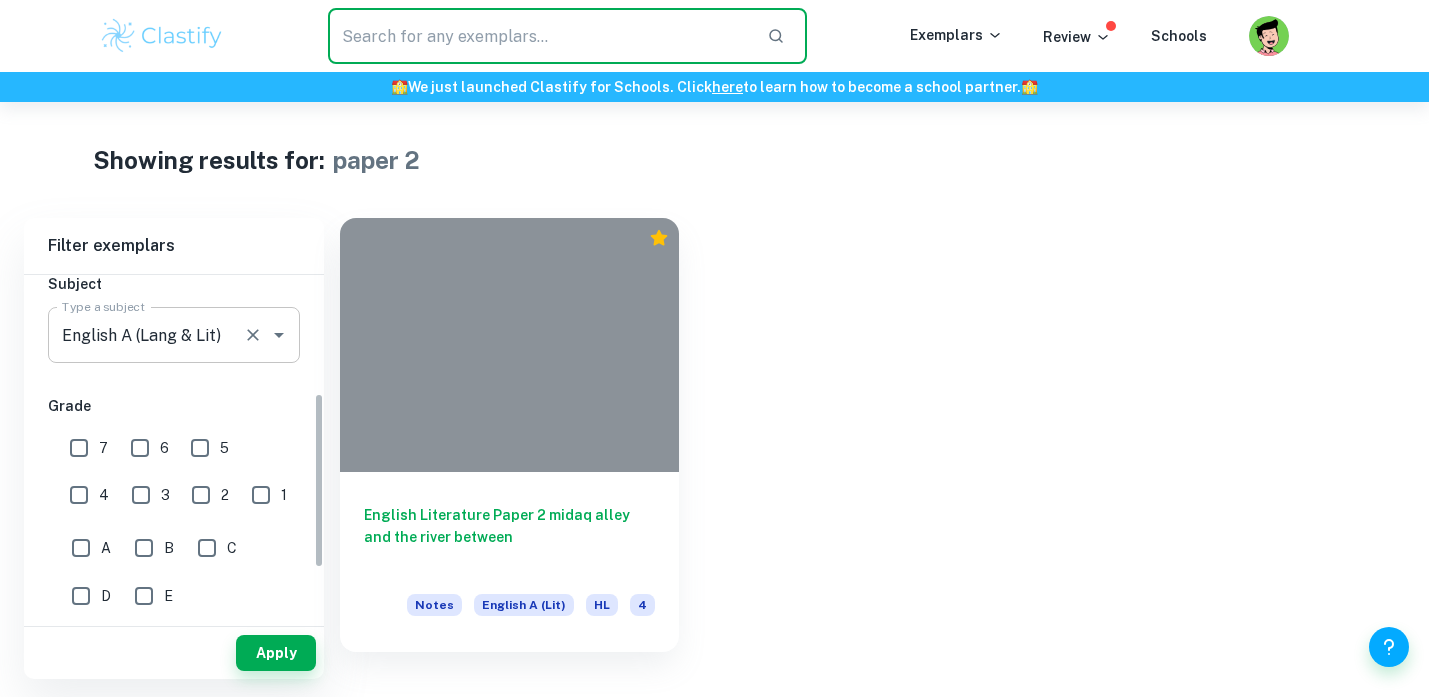 click on "English A (Lang & Lit) Type a subject" at bounding box center [174, 335] 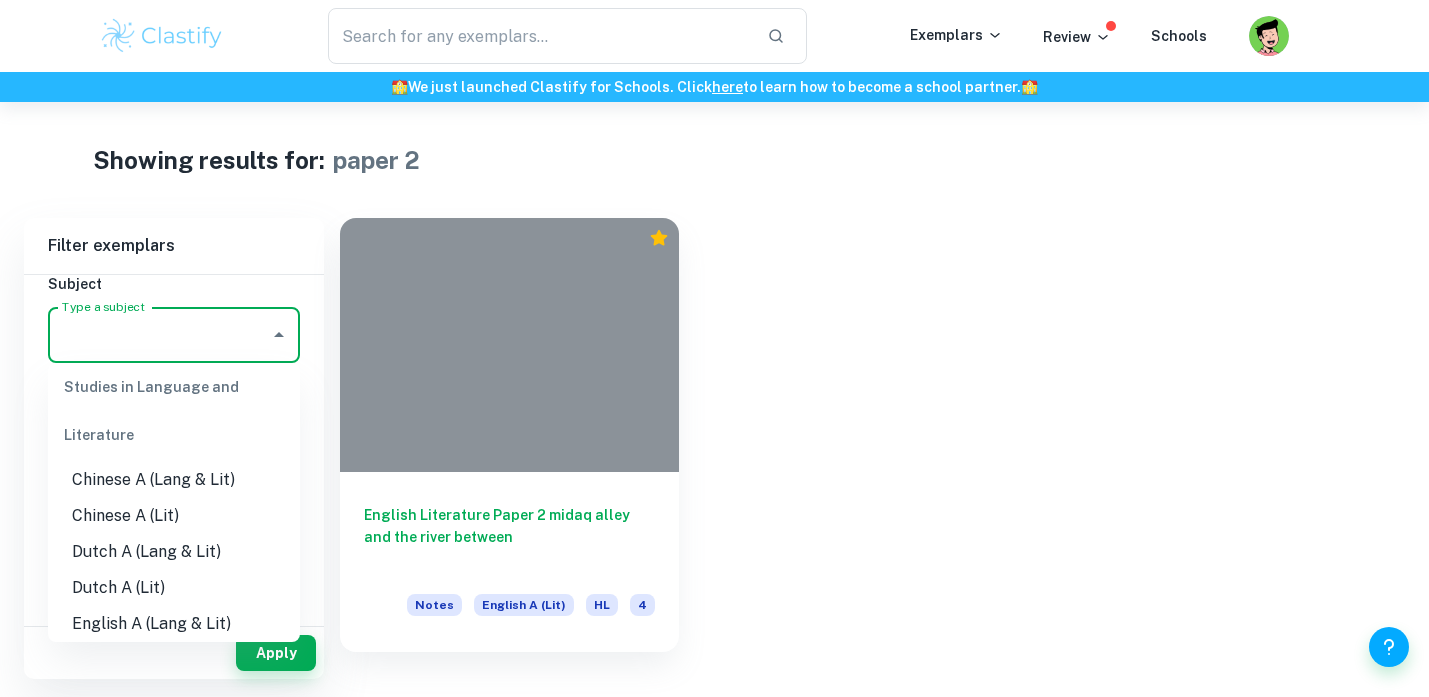 scroll, scrollTop: 0, scrollLeft: 0, axis: both 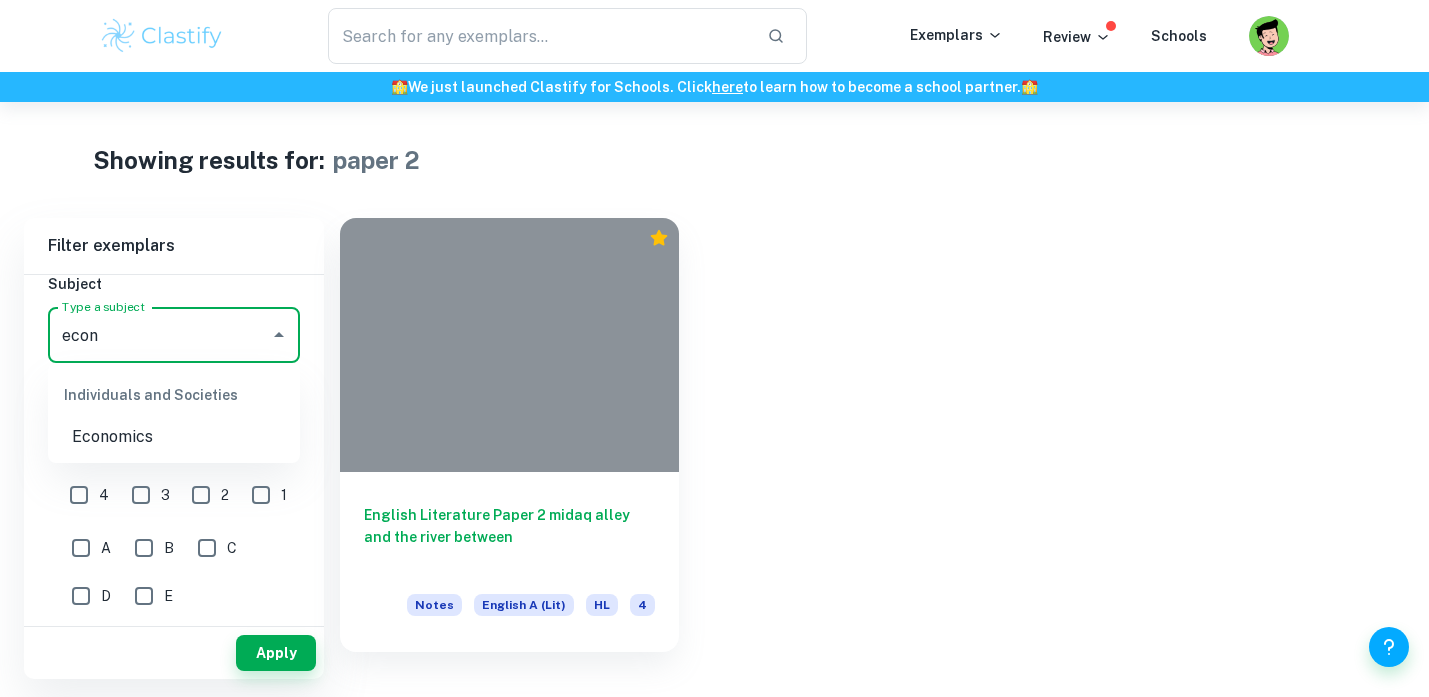 click on "Economics" at bounding box center [174, 437] 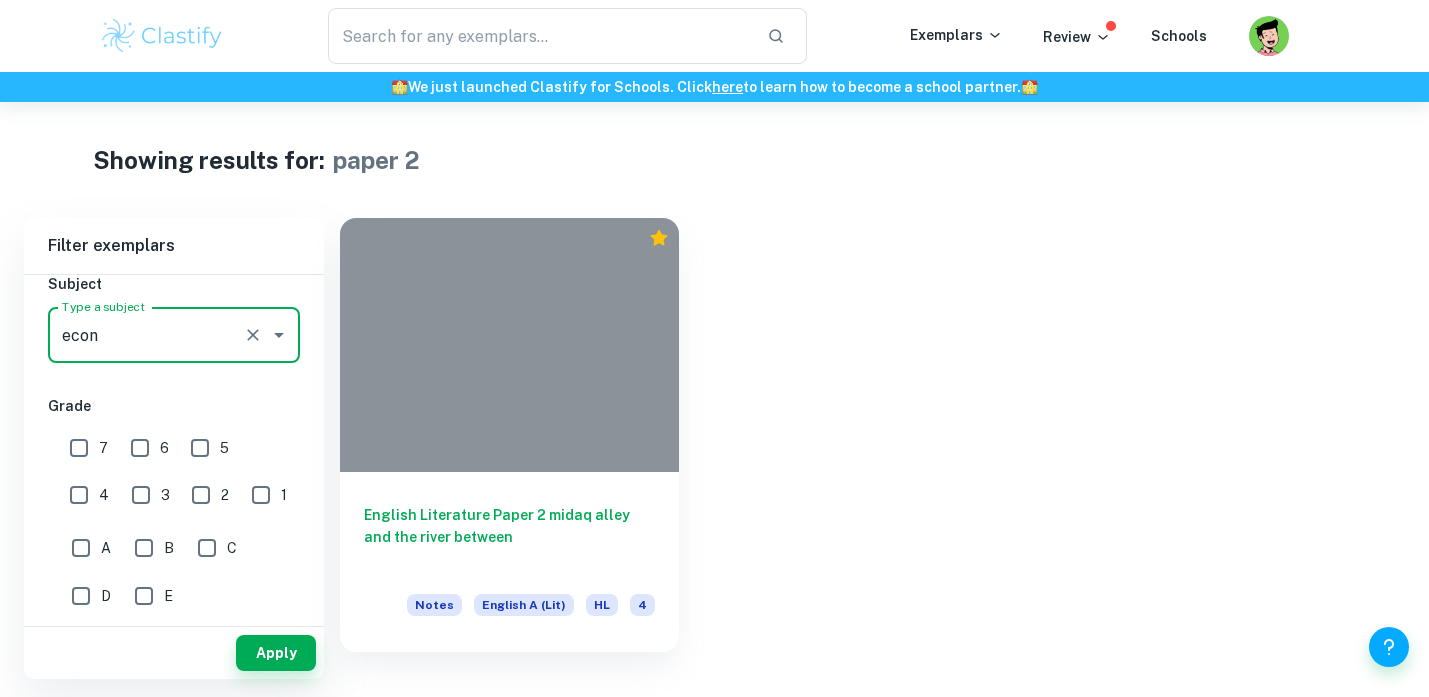 type on "Economics" 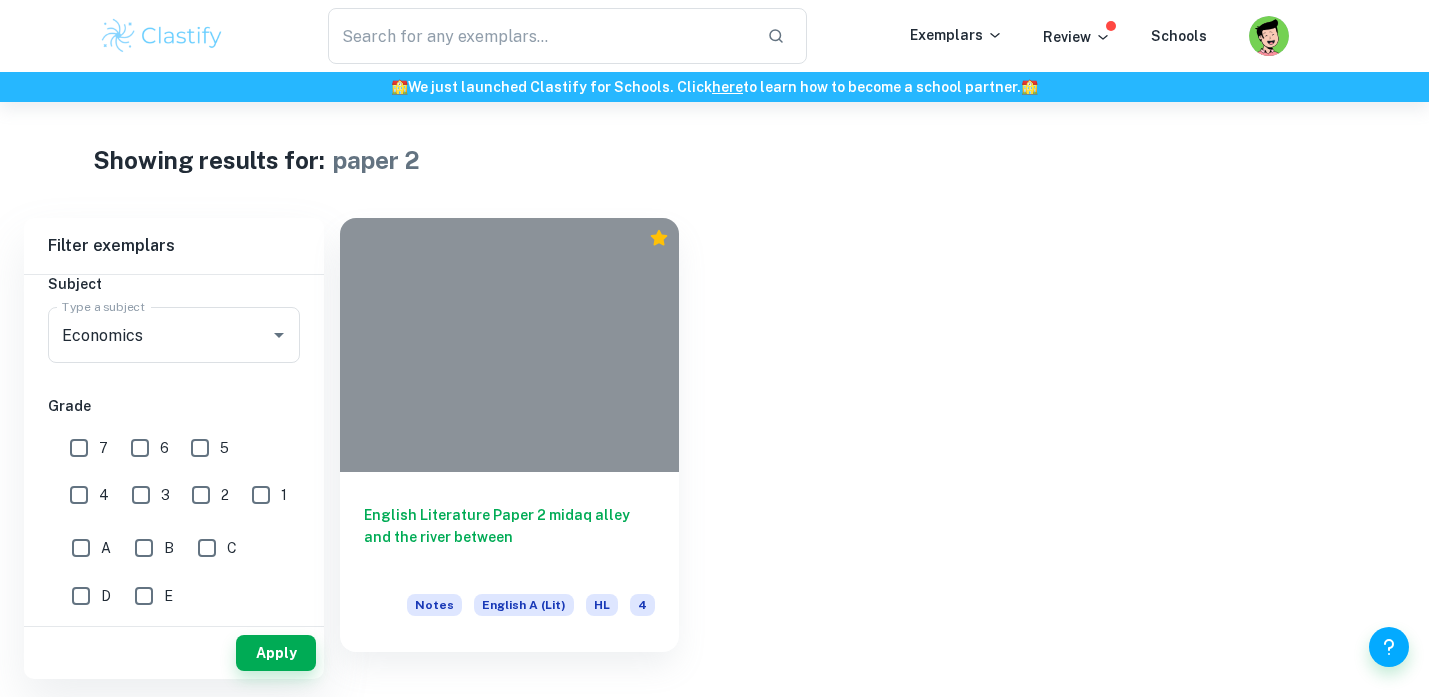 click on "7" at bounding box center (103, 448) 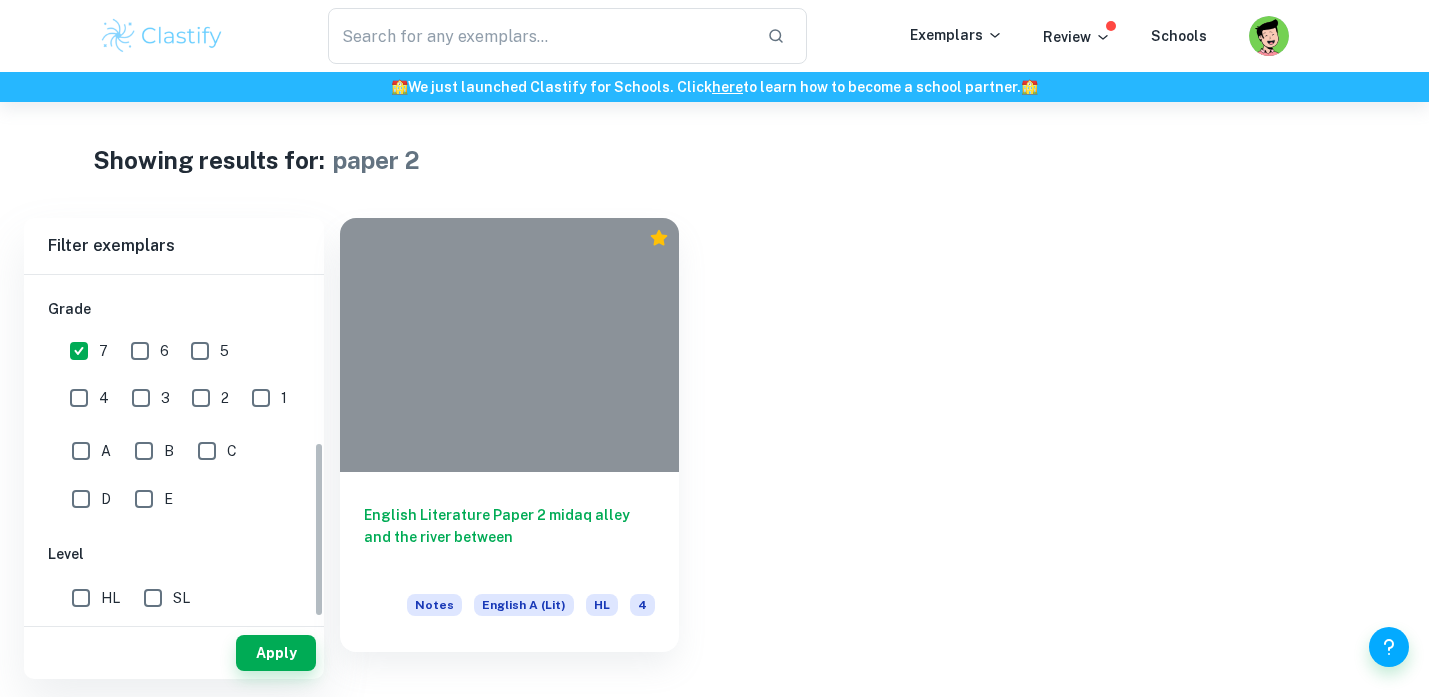 scroll, scrollTop: 328, scrollLeft: 0, axis: vertical 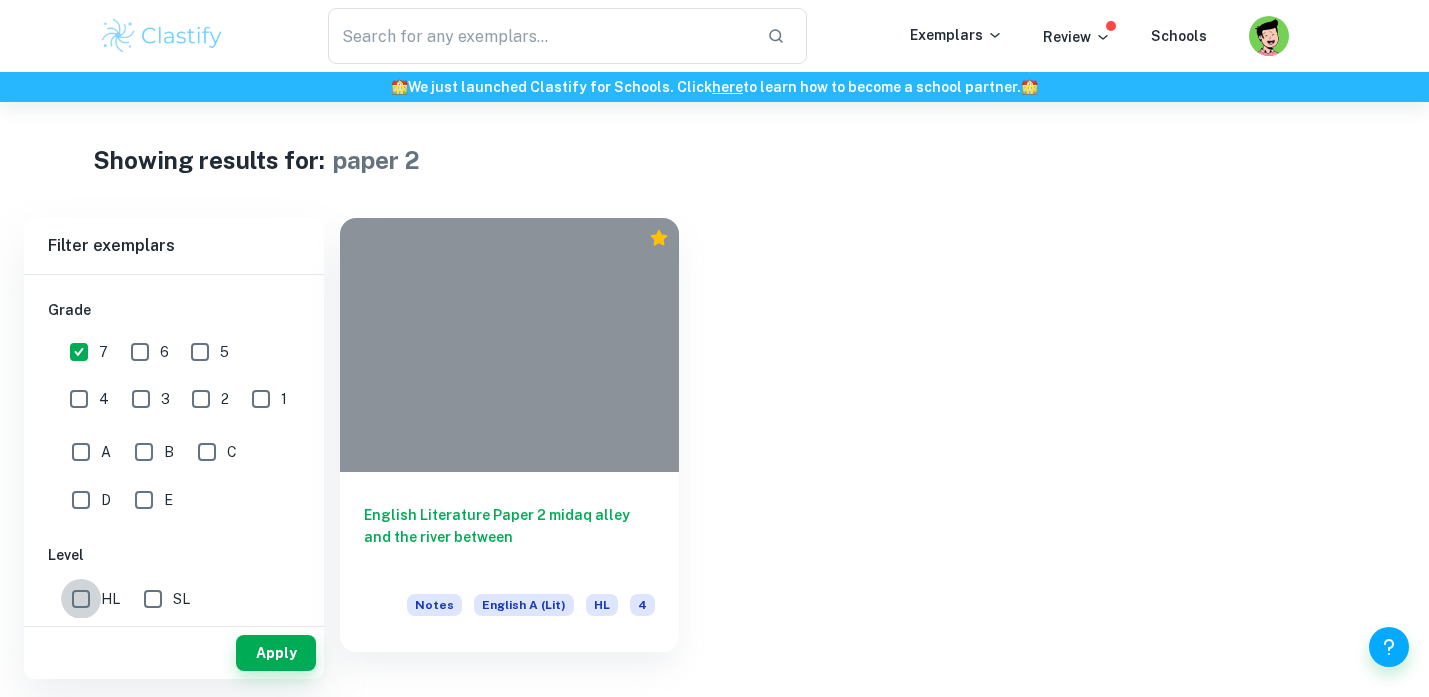 click on "HL" at bounding box center [81, 599] 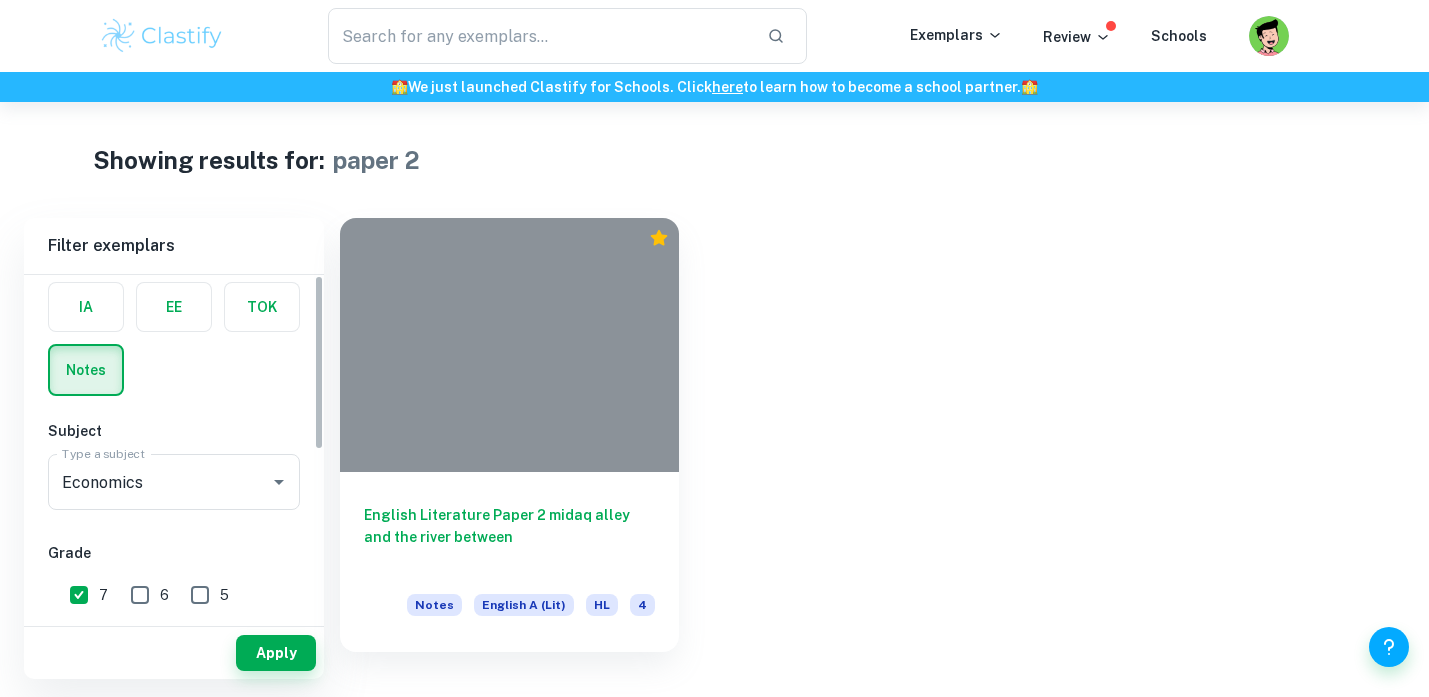 scroll, scrollTop: 0, scrollLeft: 0, axis: both 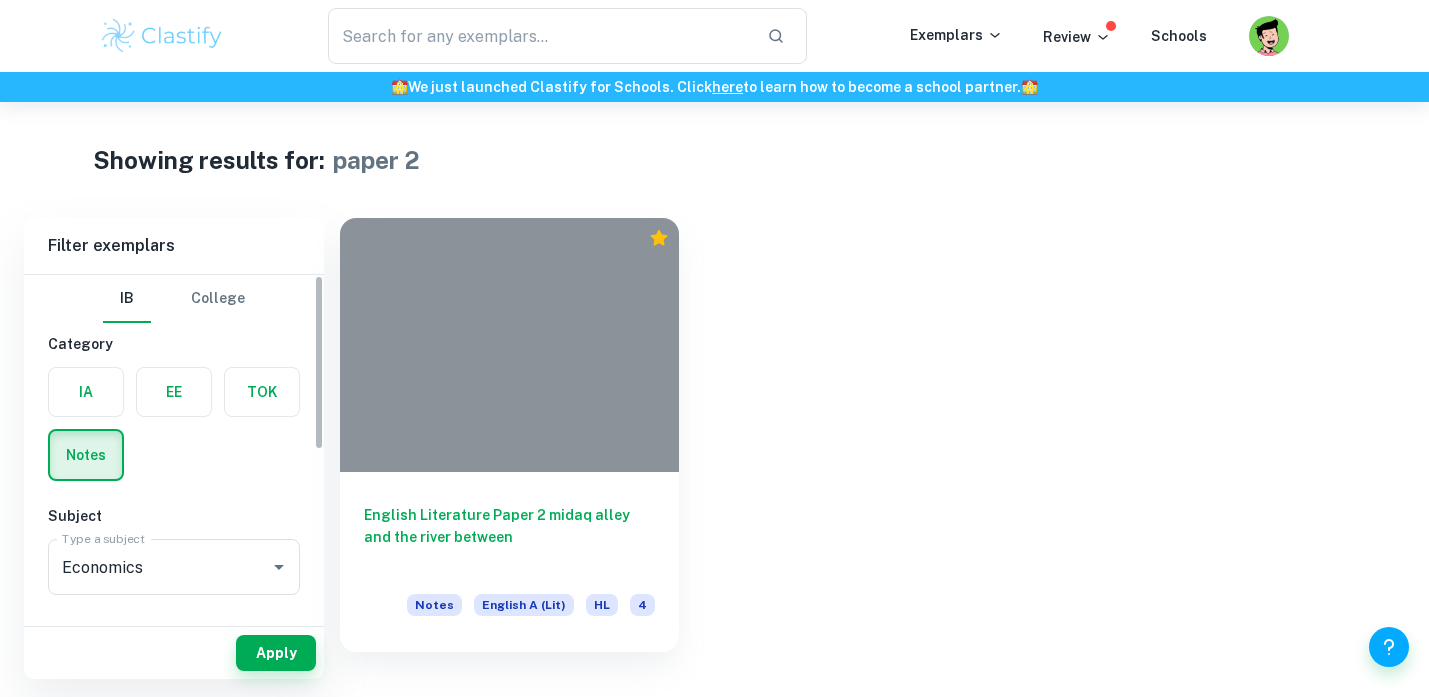 click at bounding box center (86, 392) 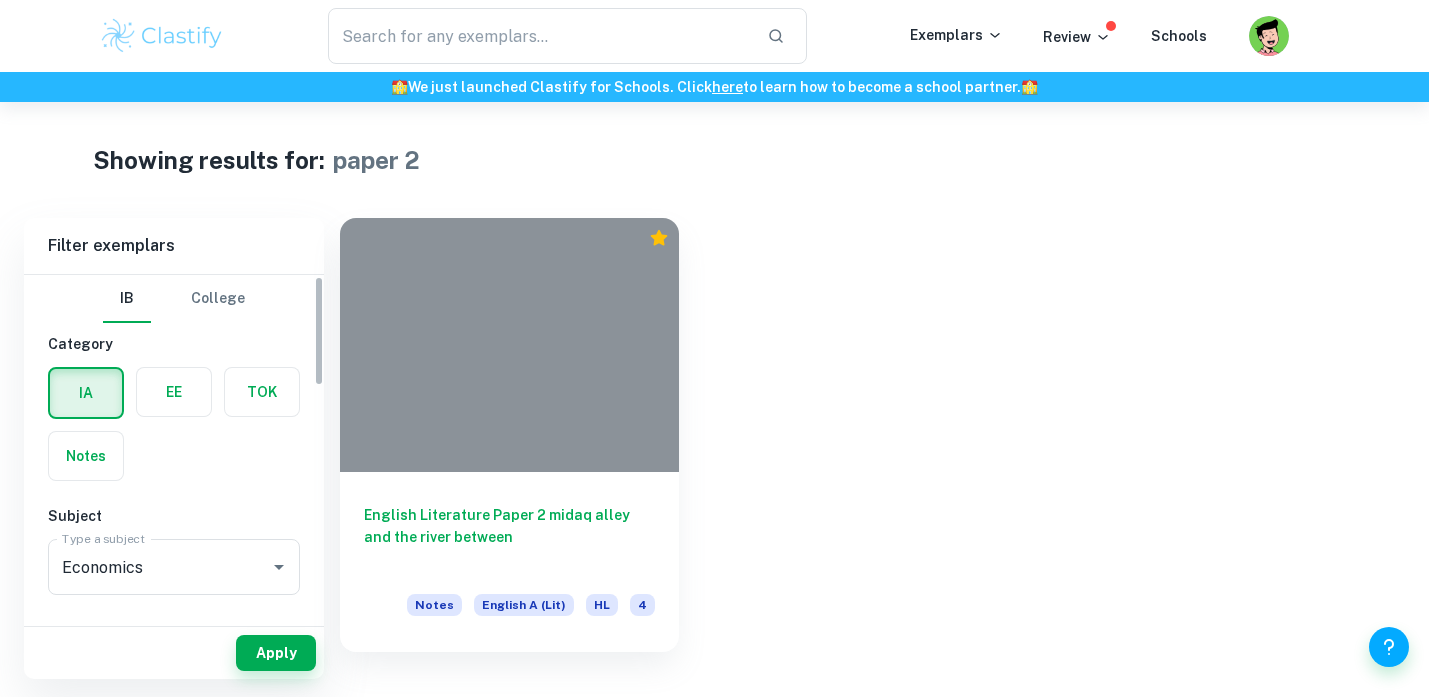 scroll, scrollTop: 296, scrollLeft: 0, axis: vertical 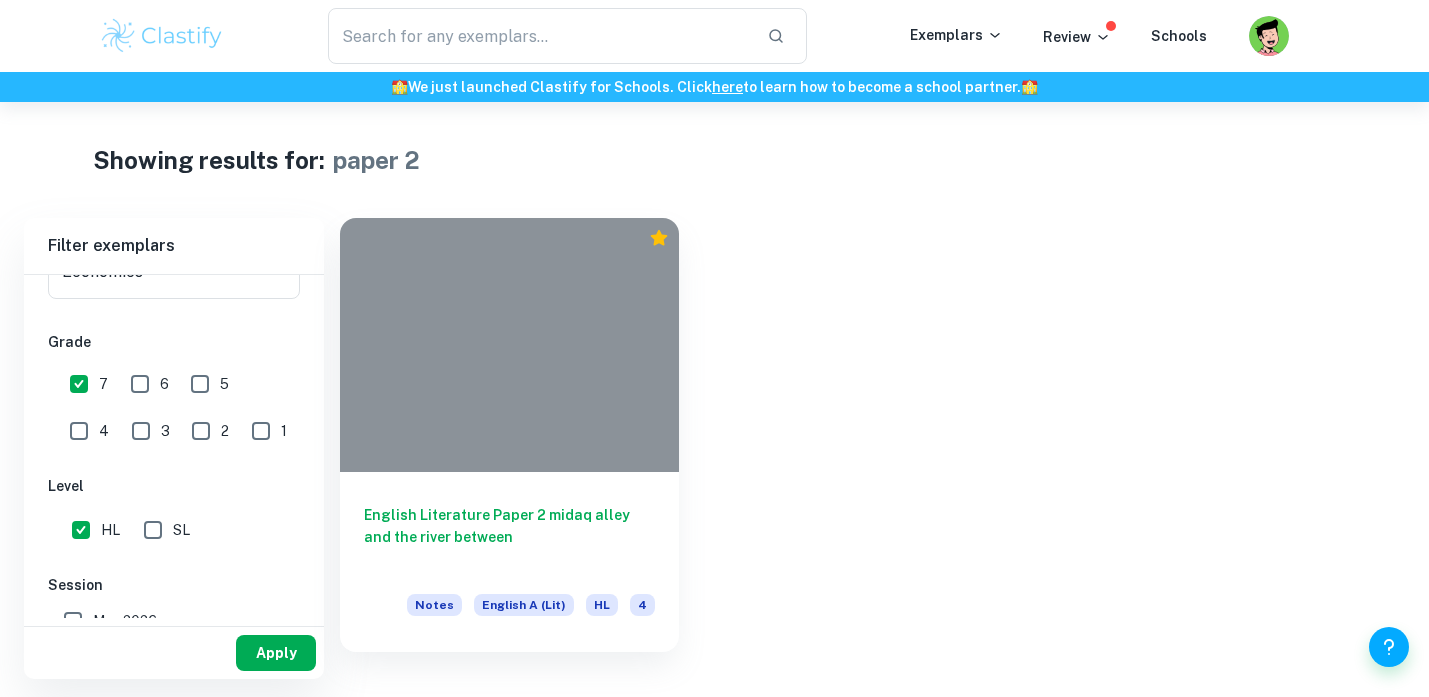 click on "Apply" at bounding box center (276, 653) 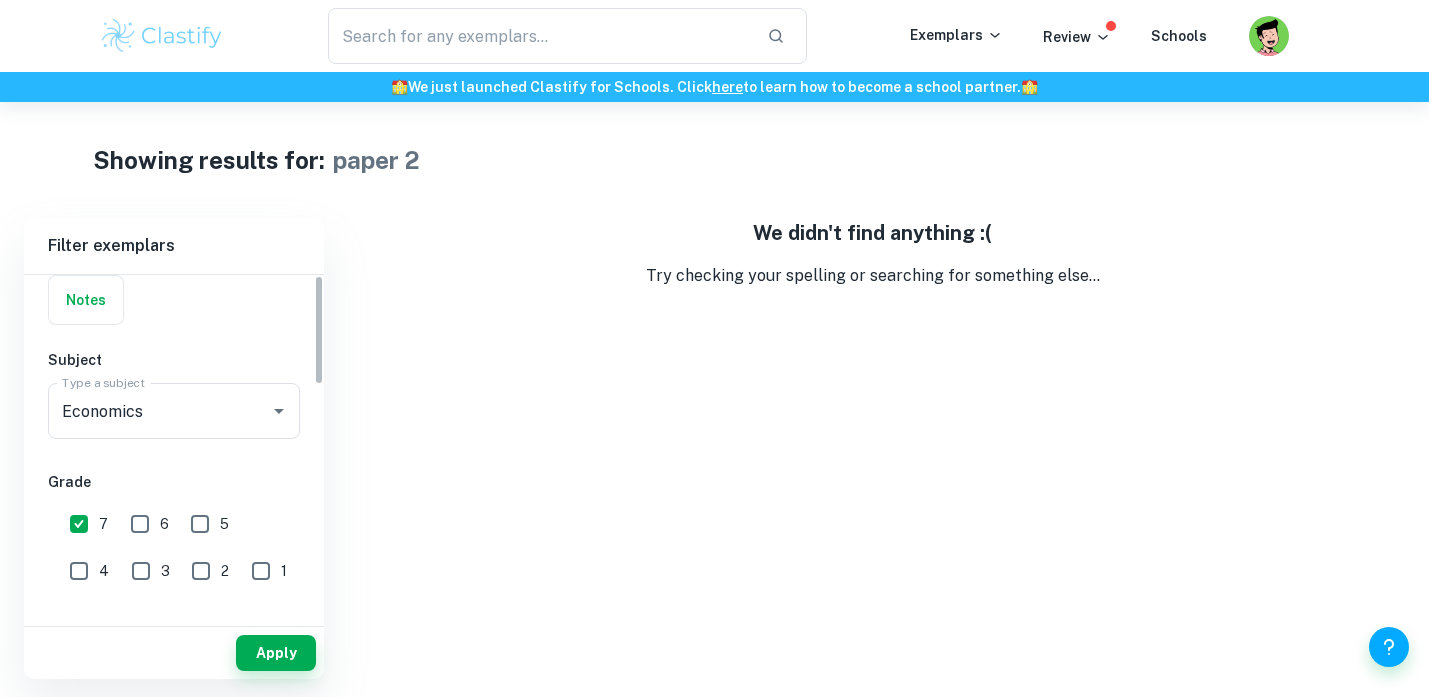 scroll, scrollTop: 0, scrollLeft: 0, axis: both 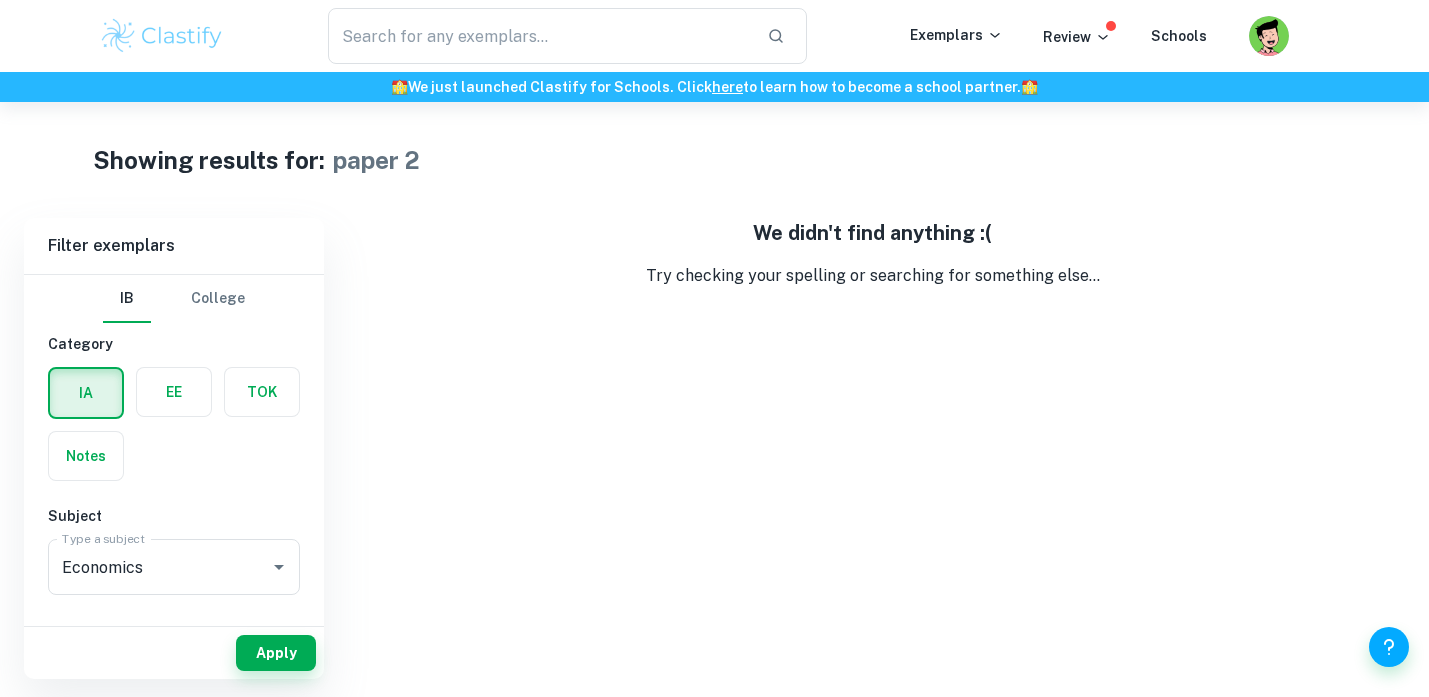 click at bounding box center (162, 36) 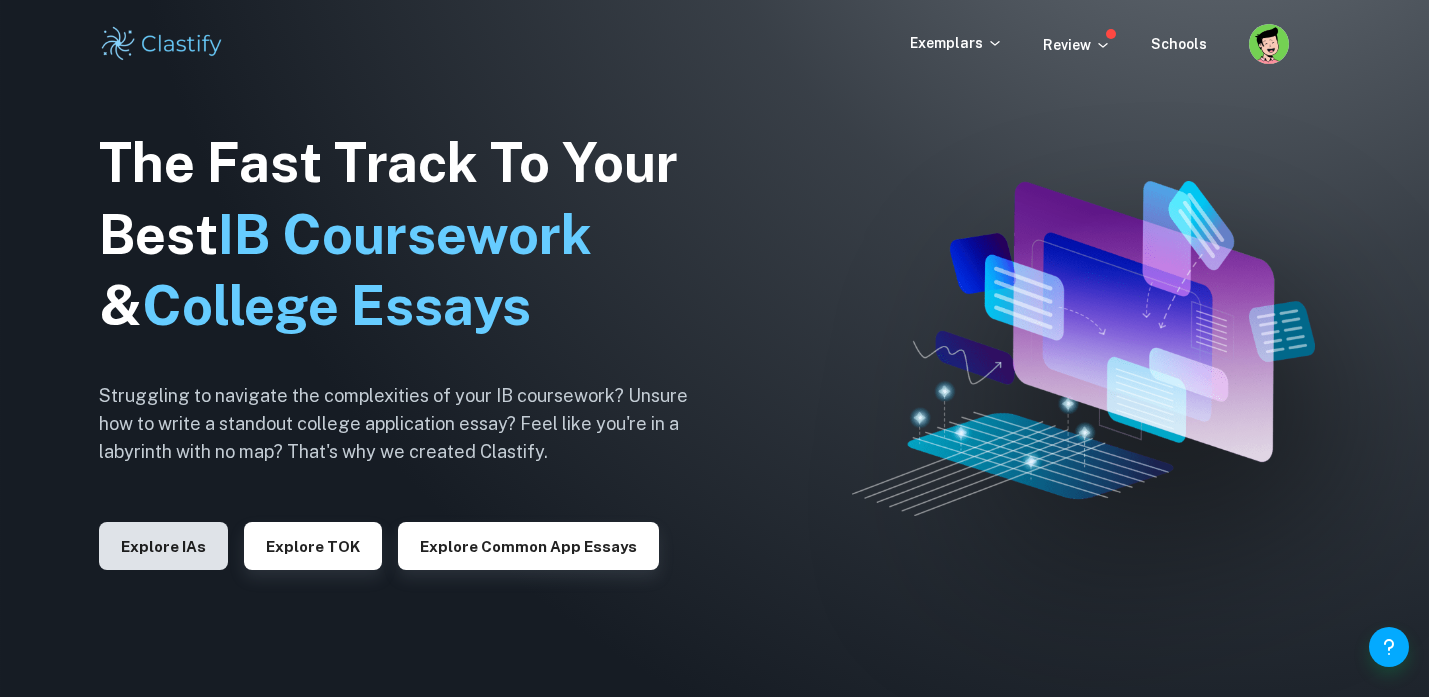 click on "Explore IAs" at bounding box center [163, 546] 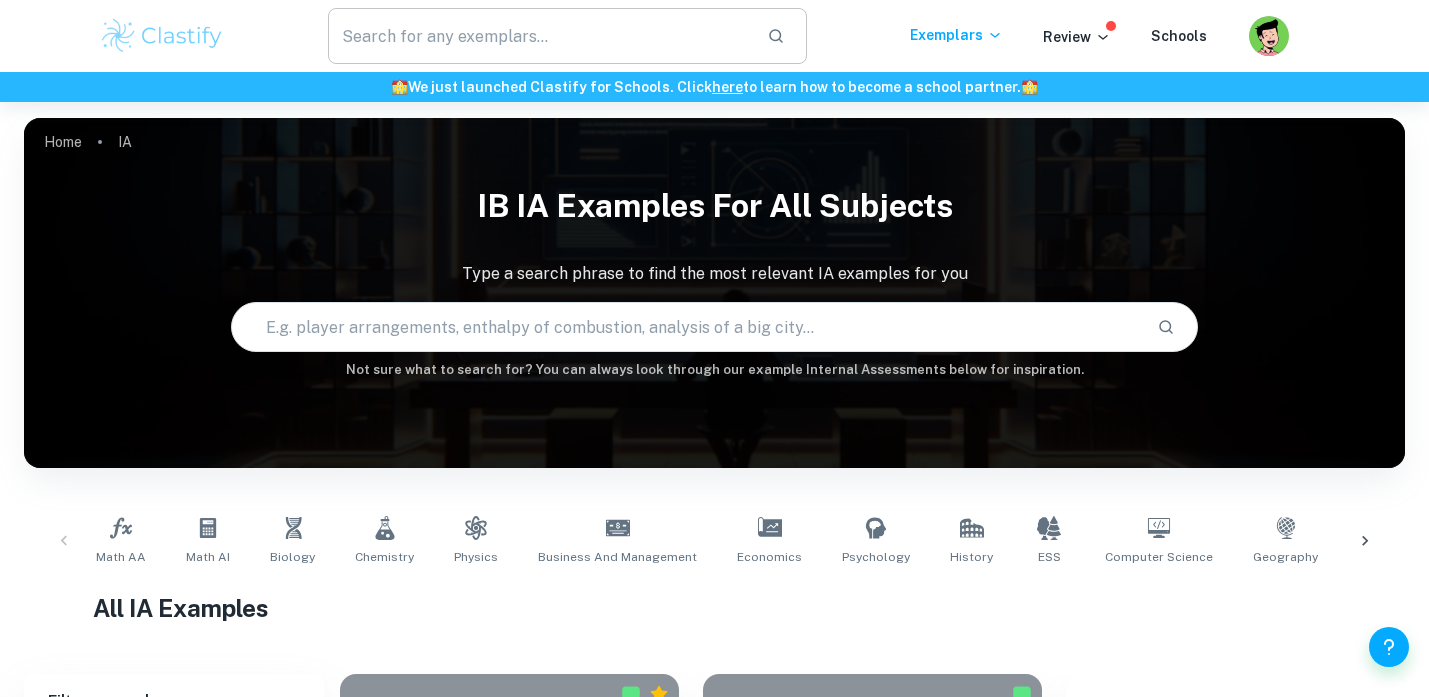 click at bounding box center [539, 36] 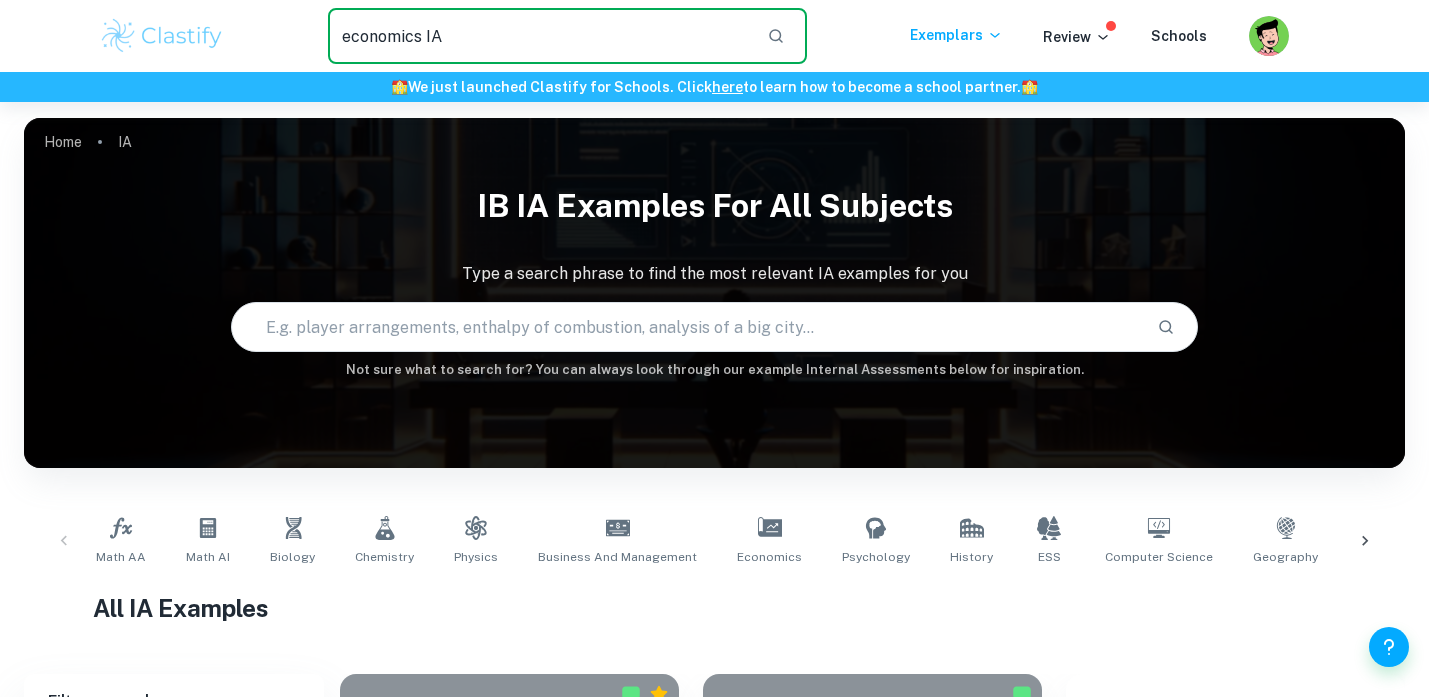 type on "economics IA" 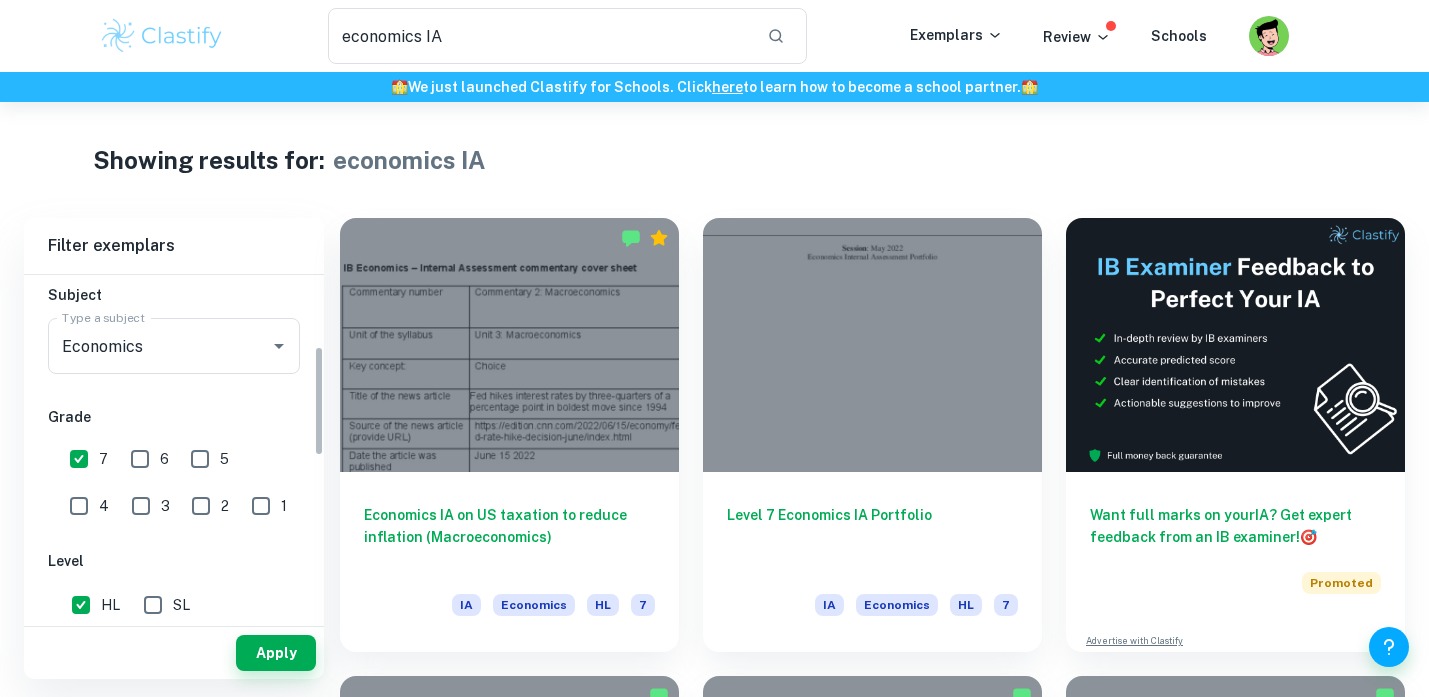 scroll, scrollTop: 301, scrollLeft: 0, axis: vertical 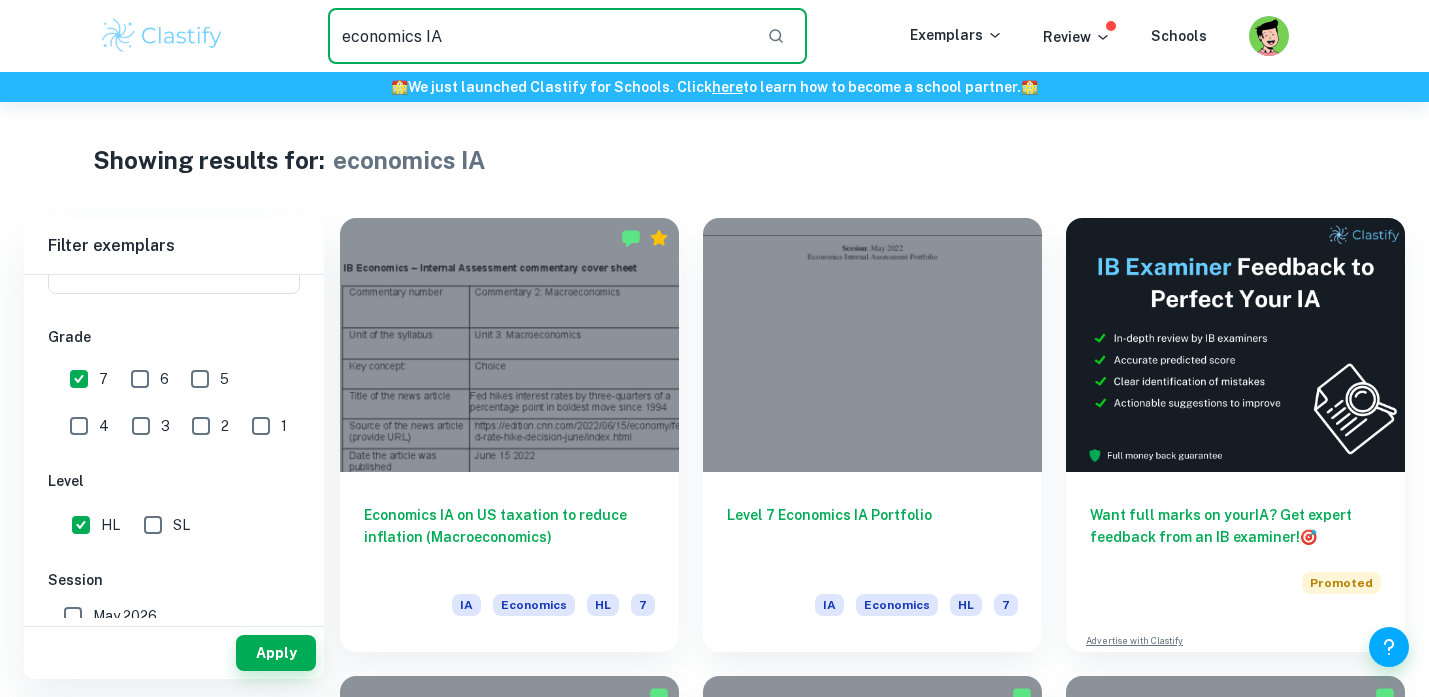 click on "economics IA" at bounding box center (539, 36) 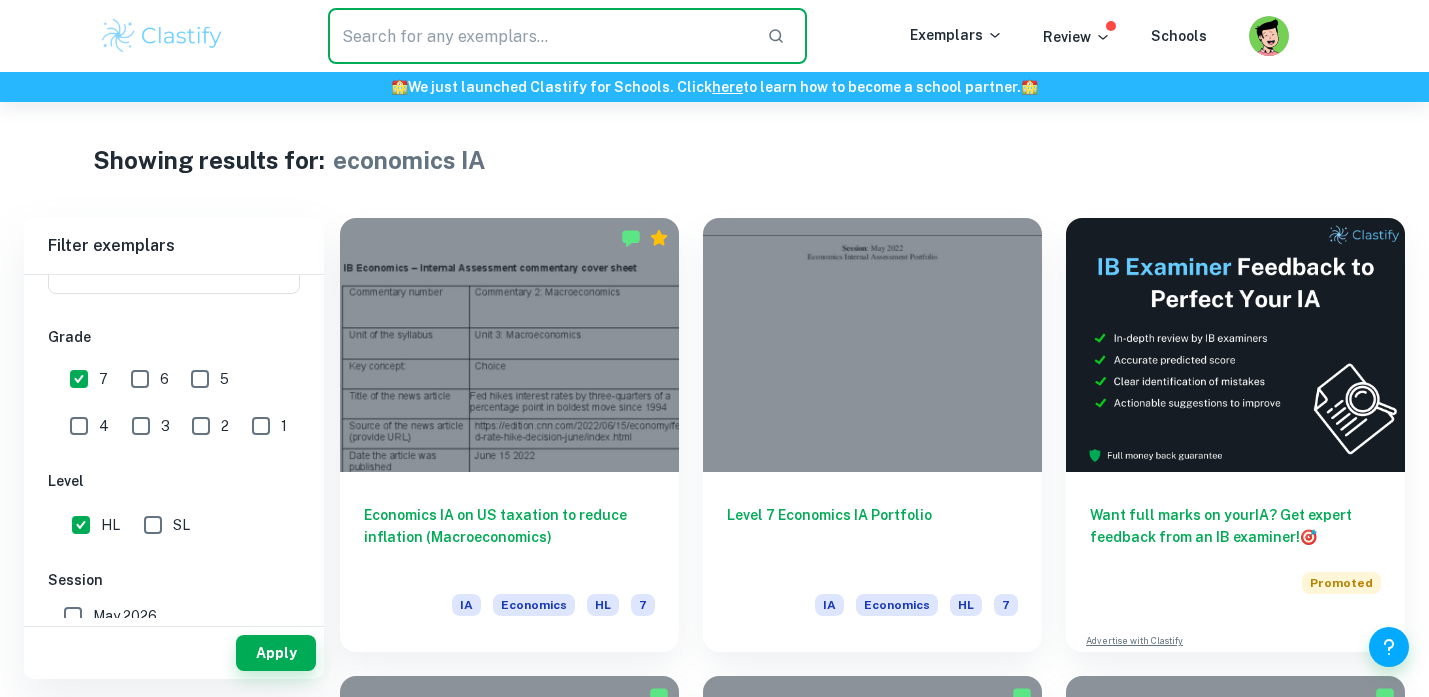 type 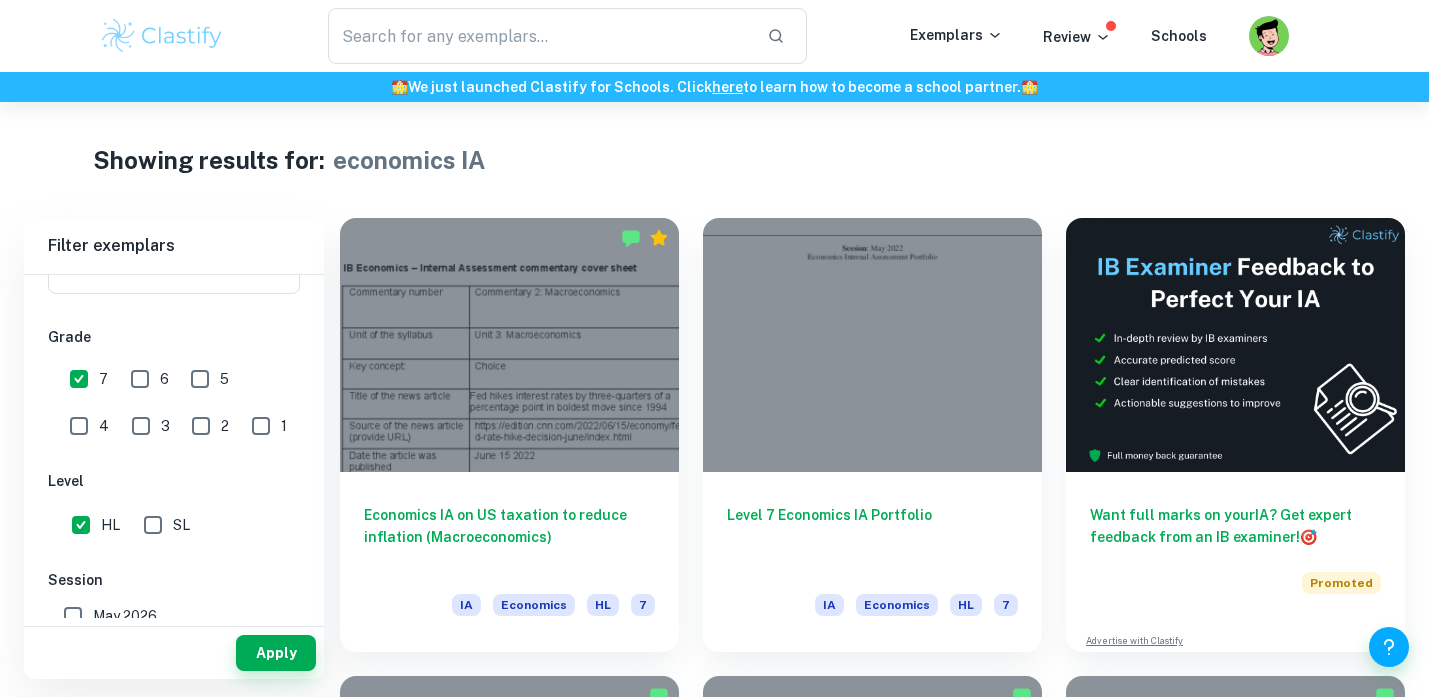 click at bounding box center (162, 36) 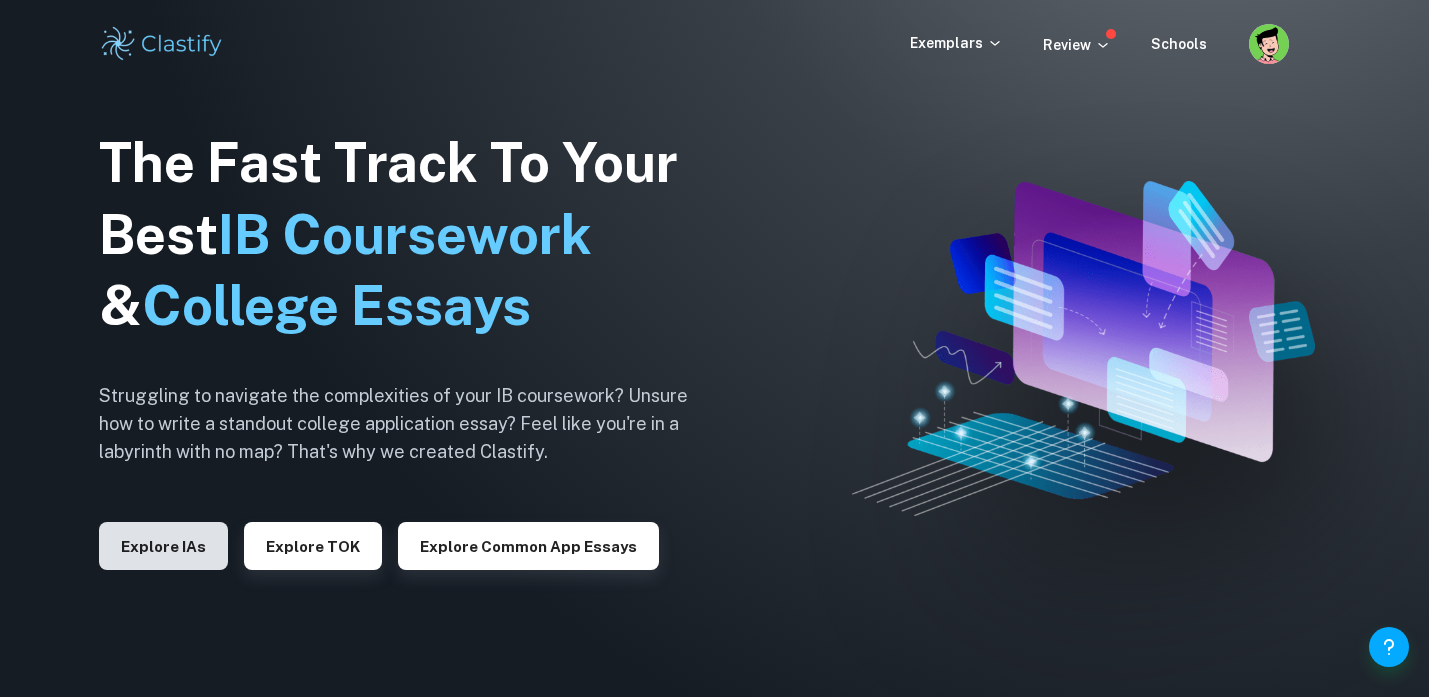 click on "Explore IAs" at bounding box center [163, 546] 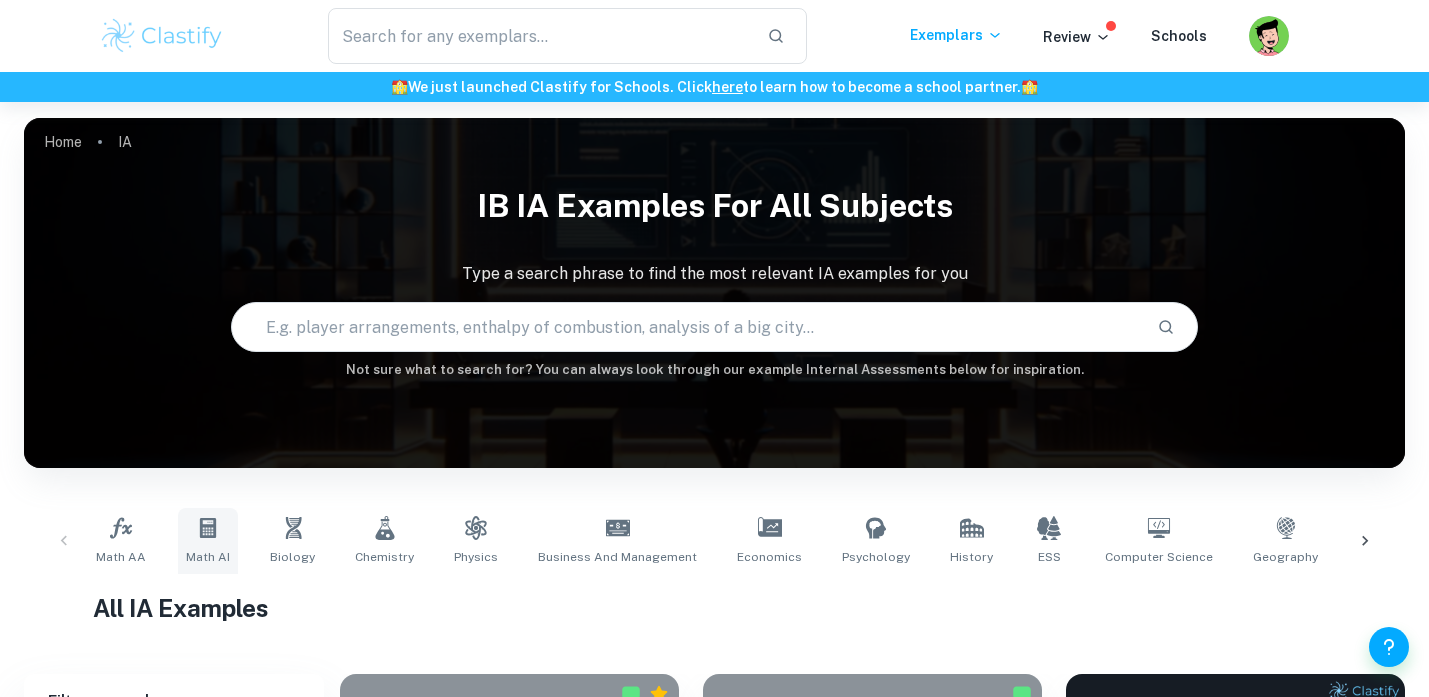 scroll, scrollTop: 285, scrollLeft: 0, axis: vertical 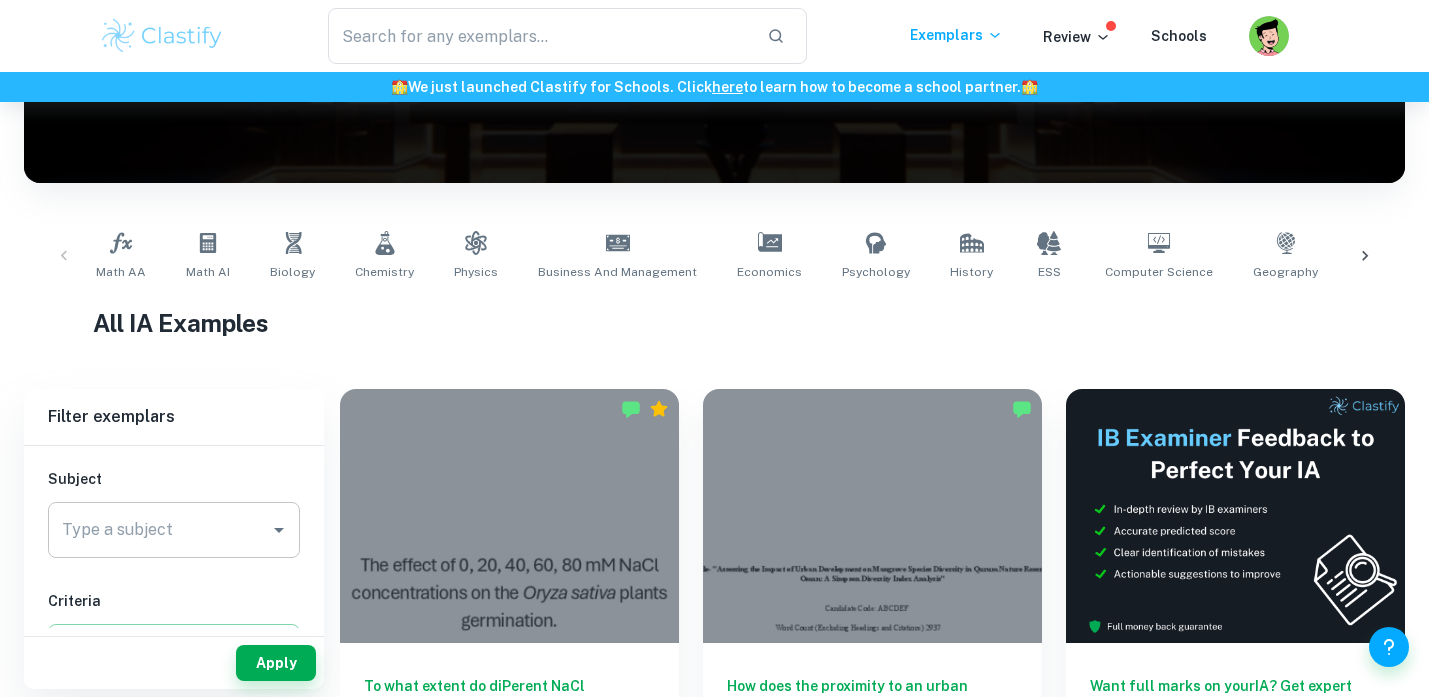 click on "Type a subject" at bounding box center (159, 530) 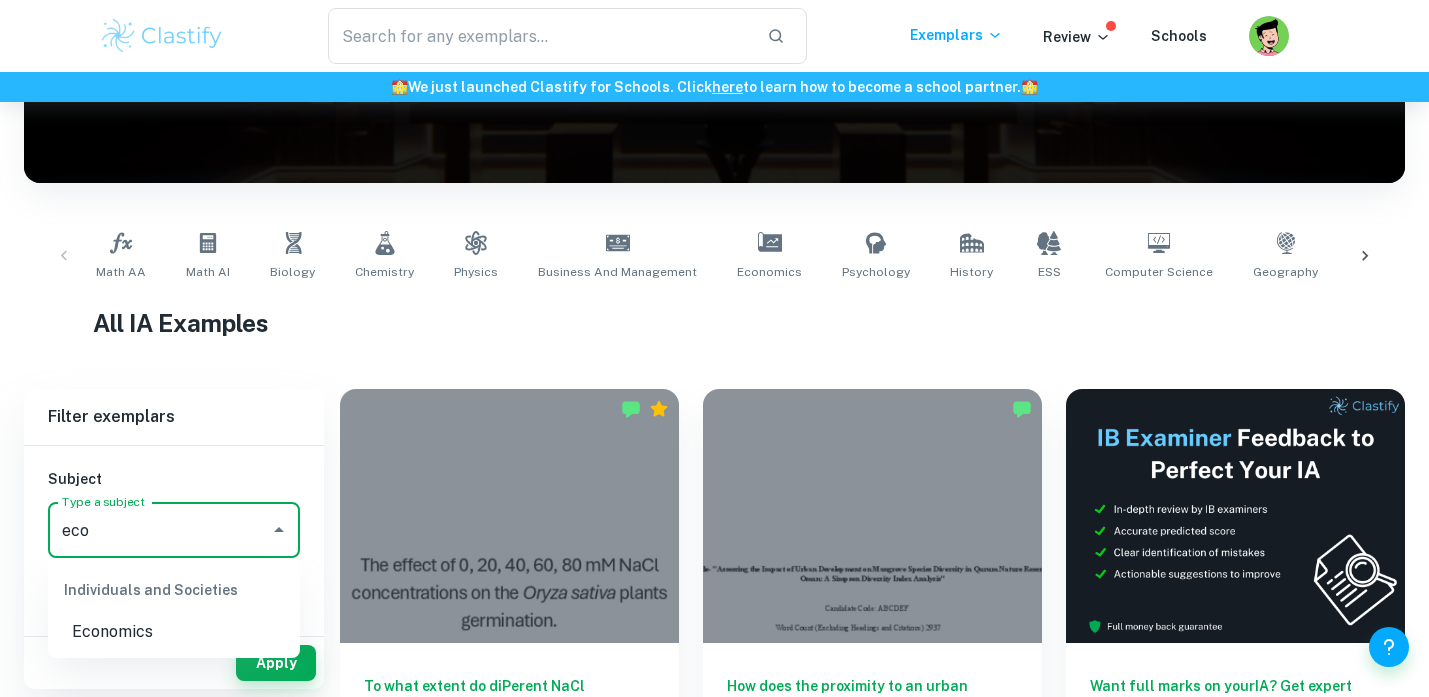 click on "Economics" at bounding box center (174, 632) 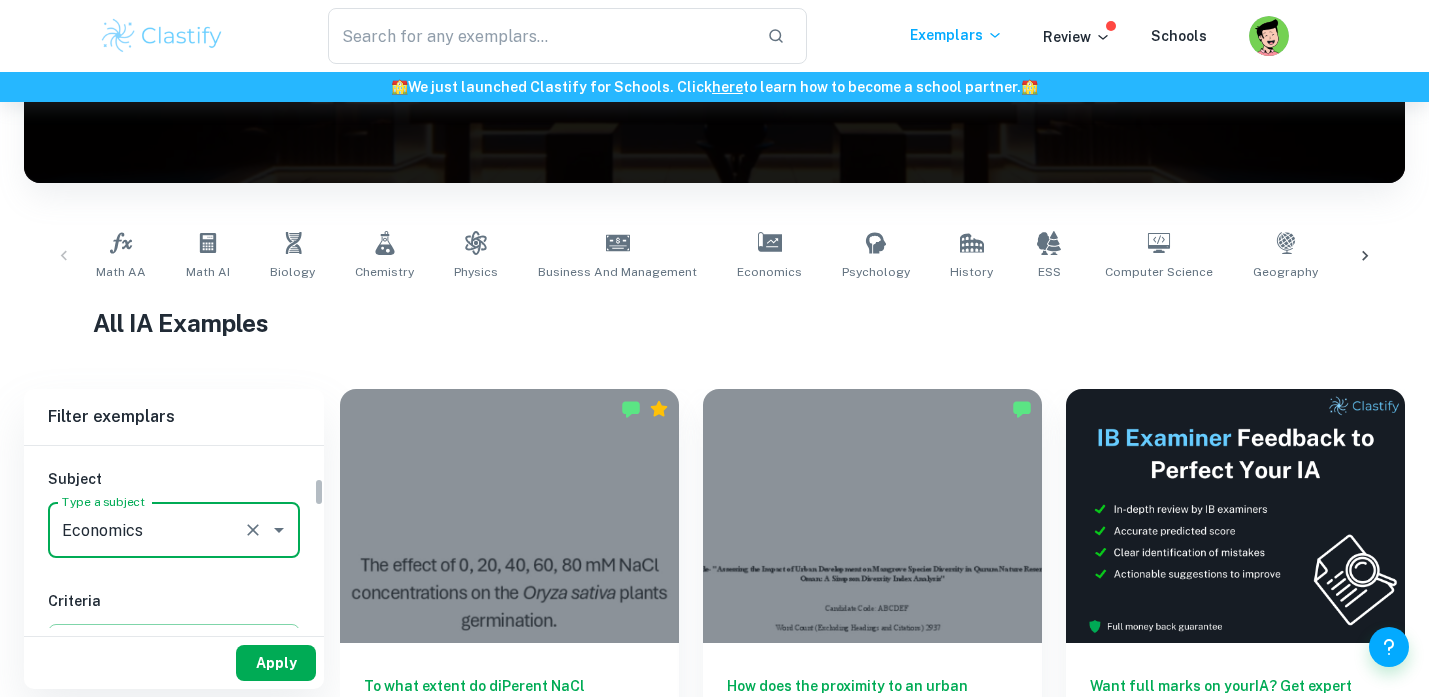 type on "Economics" 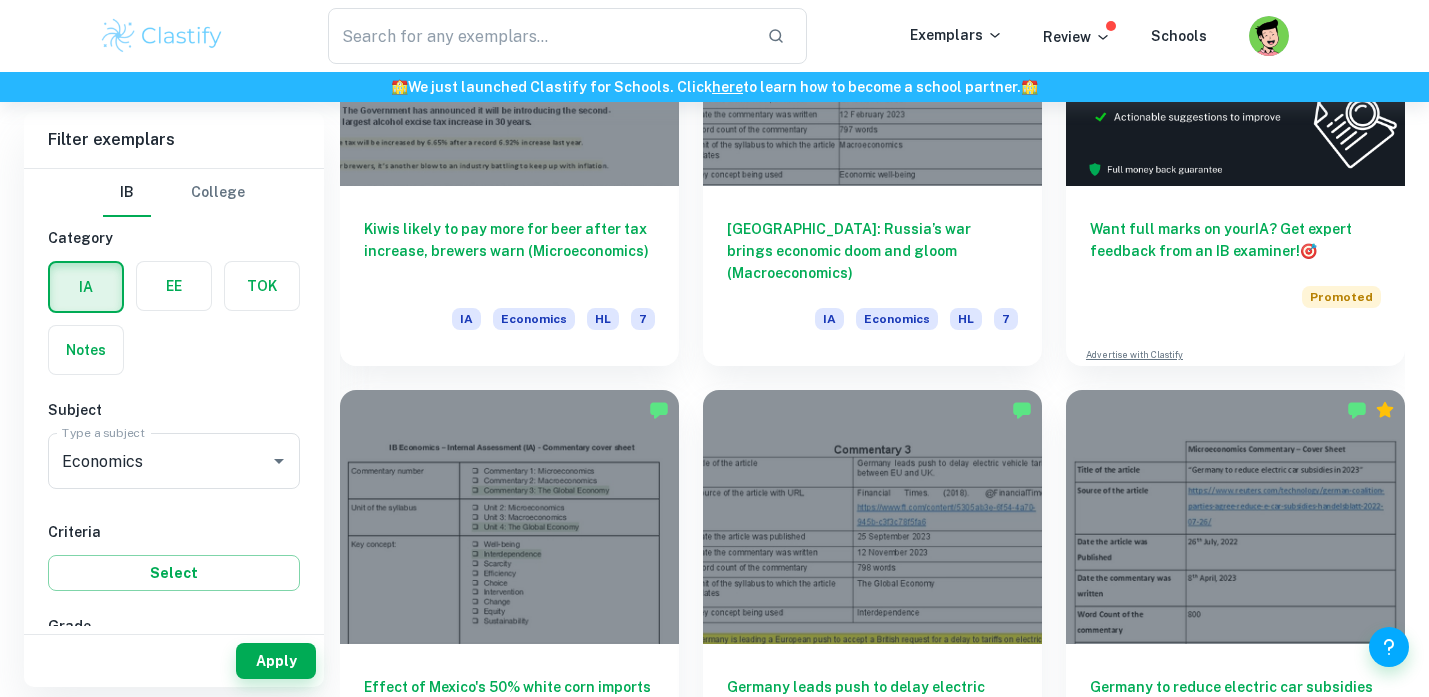scroll, scrollTop: 734, scrollLeft: 0, axis: vertical 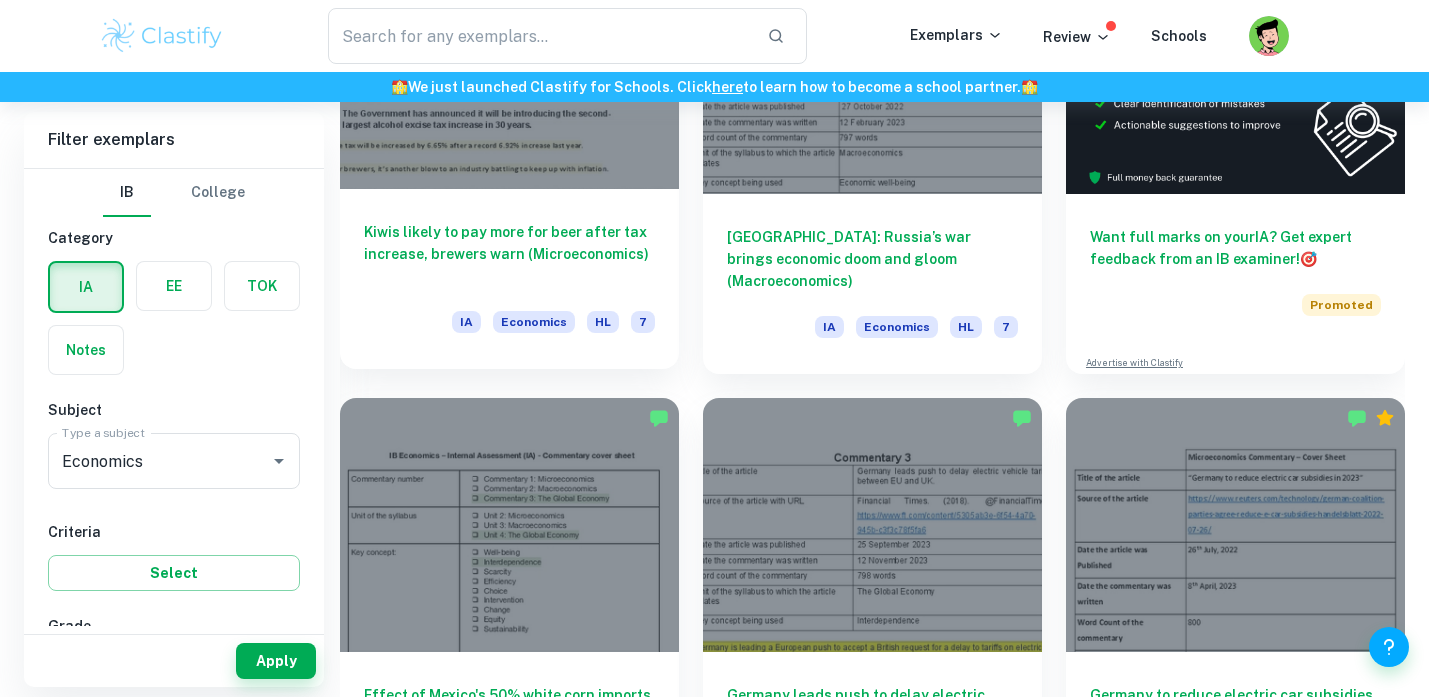 click on "Kiwis likely to pay more for beer after tax increase, brewers warn (Microeconomics) IA Economics HL 7" at bounding box center (509, 279) 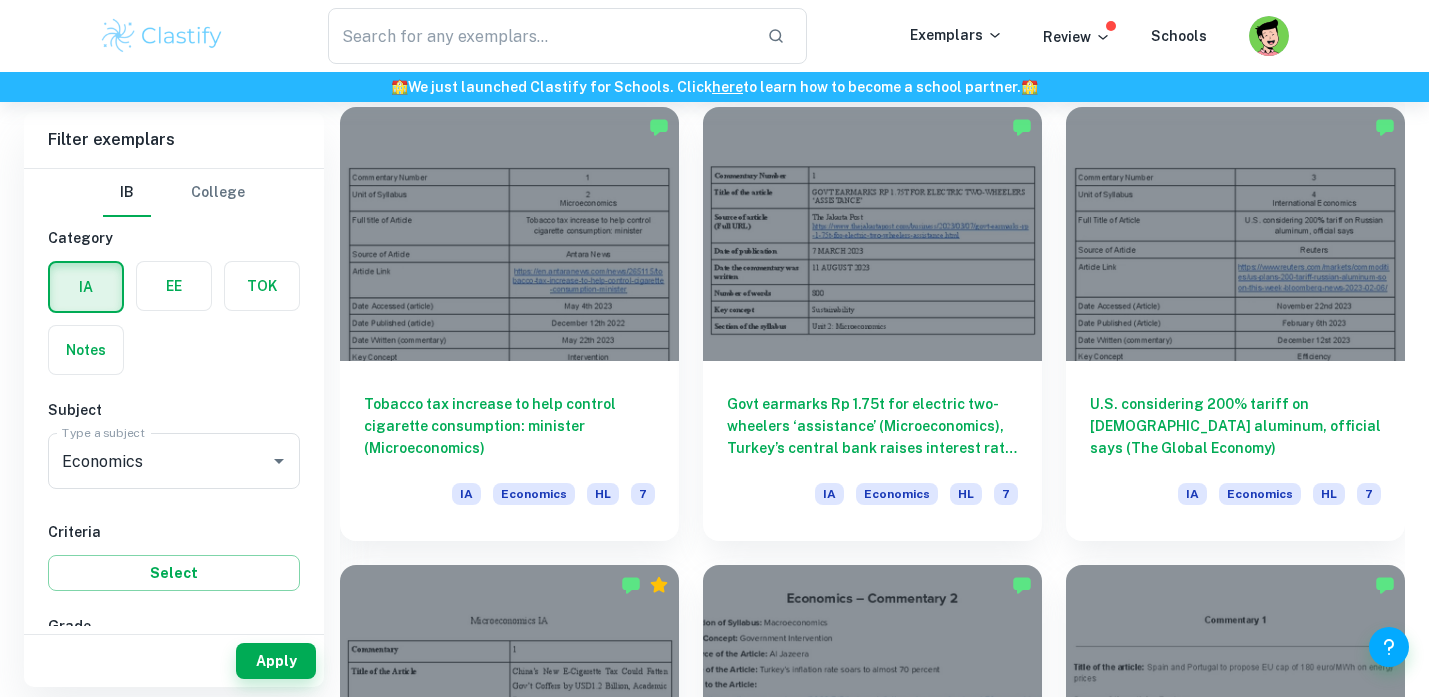 scroll, scrollTop: 2004, scrollLeft: 0, axis: vertical 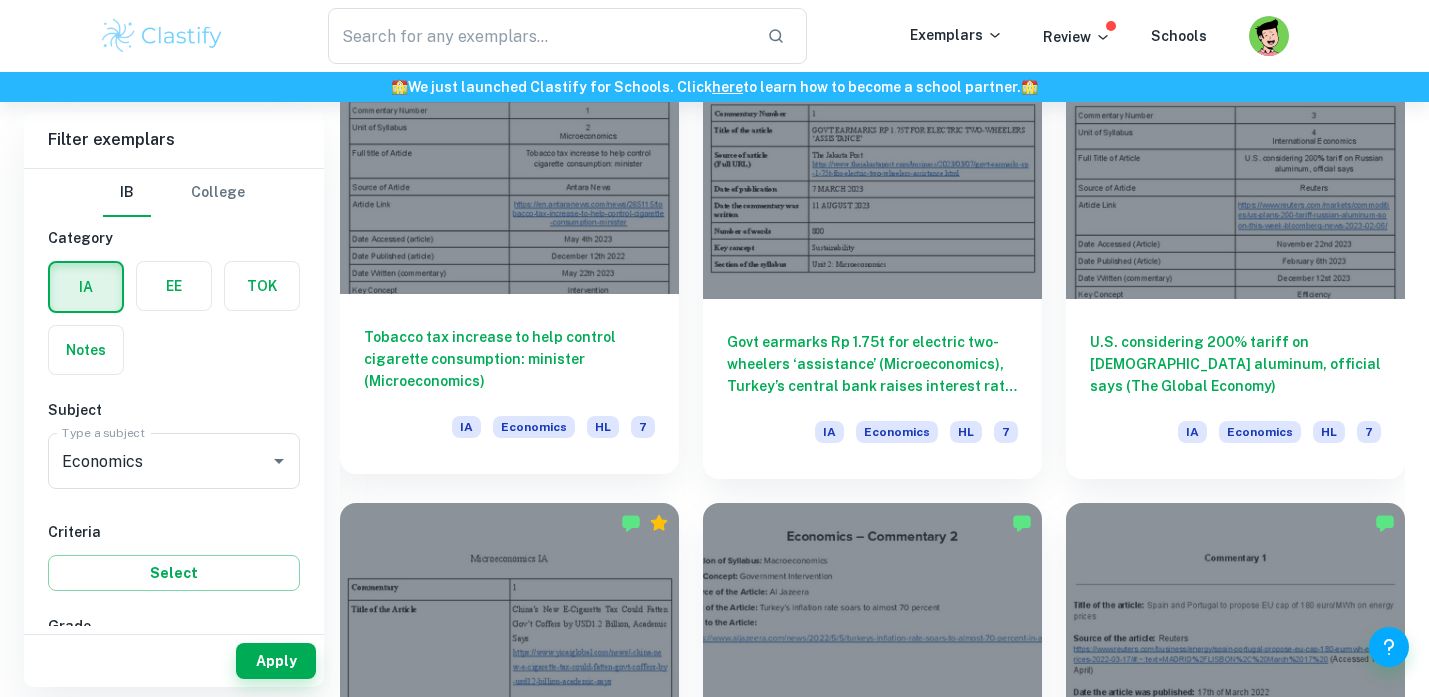click at bounding box center (509, 167) 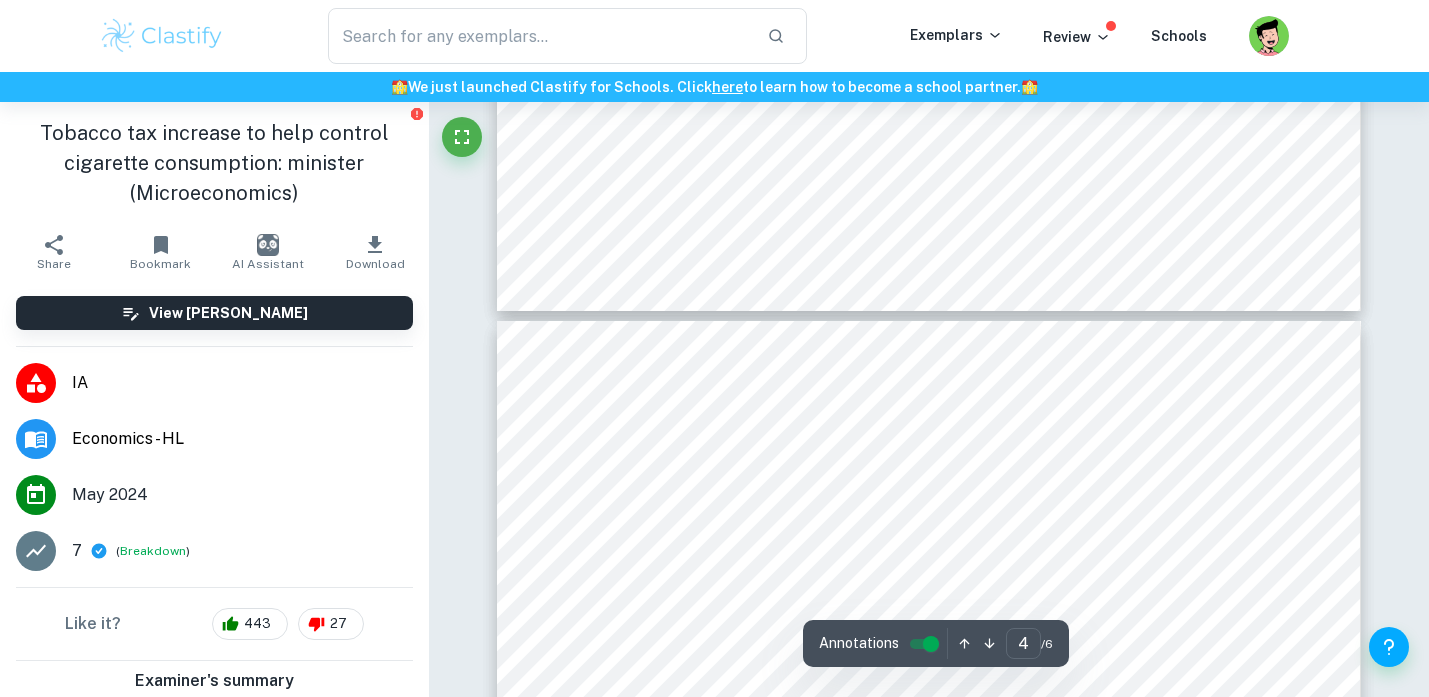 scroll, scrollTop: 3708, scrollLeft: 0, axis: vertical 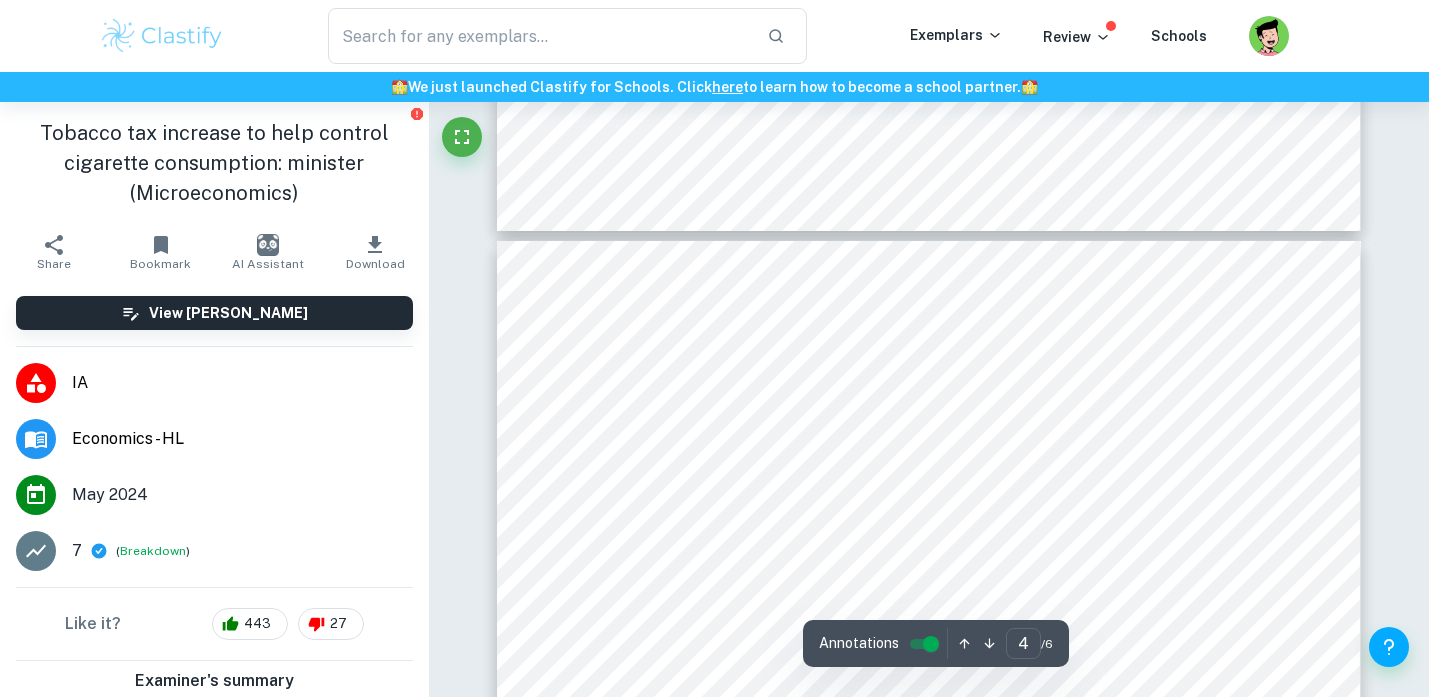 click on "This article outlines a policy of 8excise tax9 of 810%9 that was put in place by the Indonesian government in order to reduce the negative externality of consumption of cigarettes, which is a demerit good that results in external costs on third parties that causes a market failure due to misallocation of goods in a free market. The implementation of the tax emphasises the key concept of government   intervention   and illustrates the role the government is willing to take in resource reallocations on the free market. The article raises a dilemma as 8a 1-percent increase in cigarette spending would increase the potential of households becoming poor by 6-percent9 highlighting the disagreement that occurs between utilitarian economists and the free market over the appropriateness of using government   intervention   to affect the decisions of private individuals. In Diagram 1, the differences between MSB and MPB=D from people smoking cigarettes" at bounding box center [928, 851] 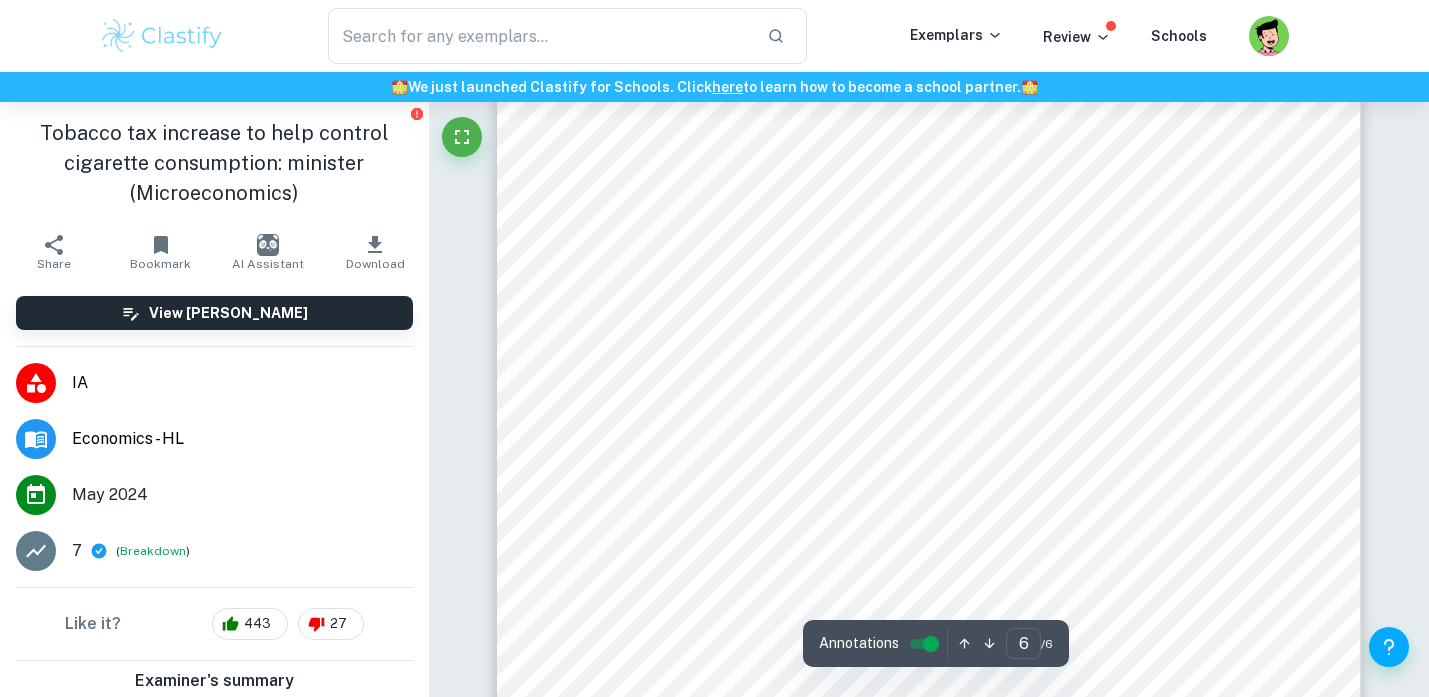 scroll, scrollTop: 6533, scrollLeft: 0, axis: vertical 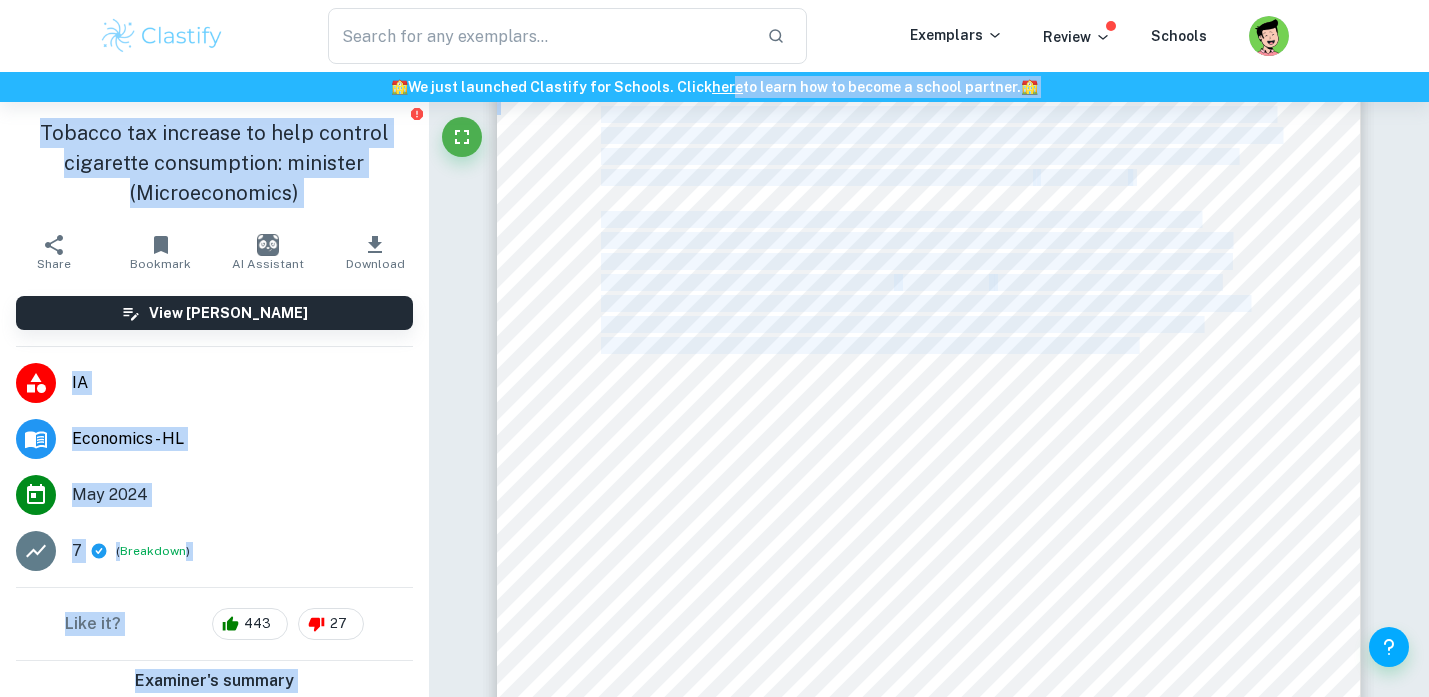 drag, startPoint x: 1179, startPoint y: 364, endPoint x: 734, endPoint y: 95, distance: 519.9865 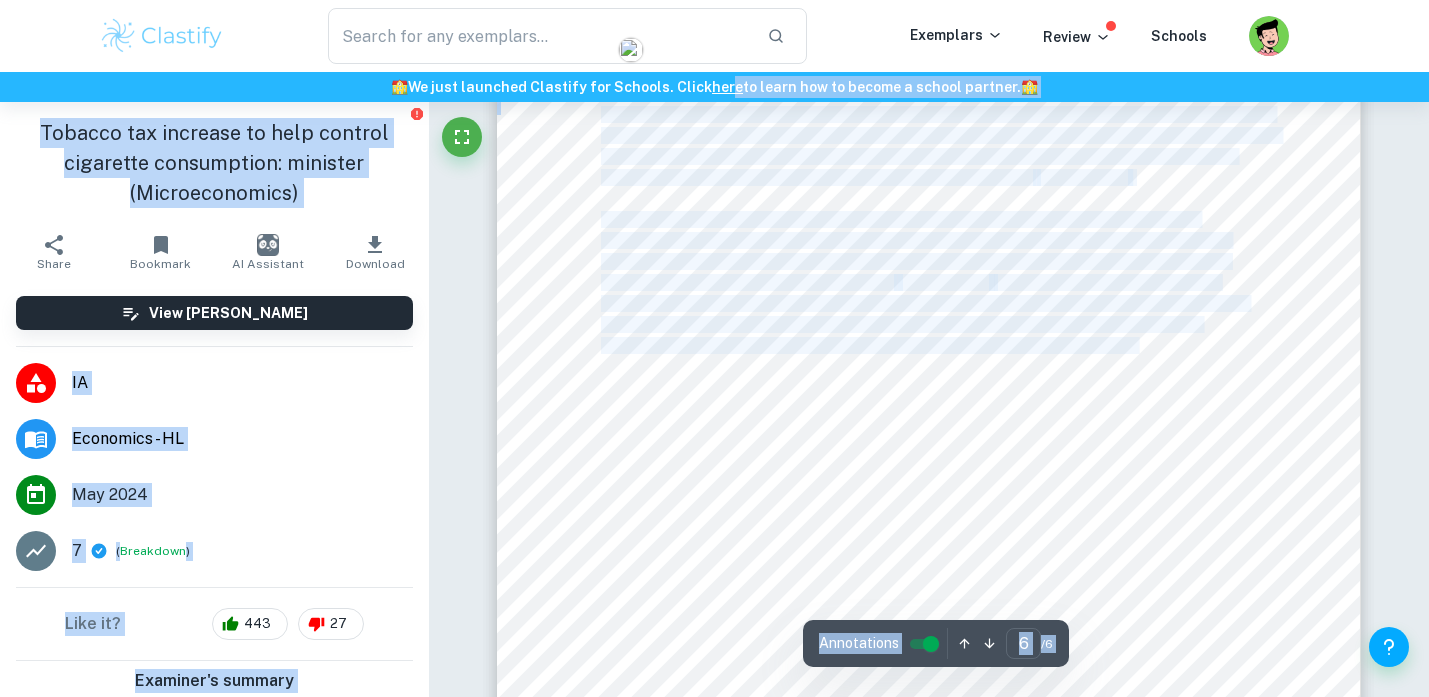 click at bounding box center [928, 484] 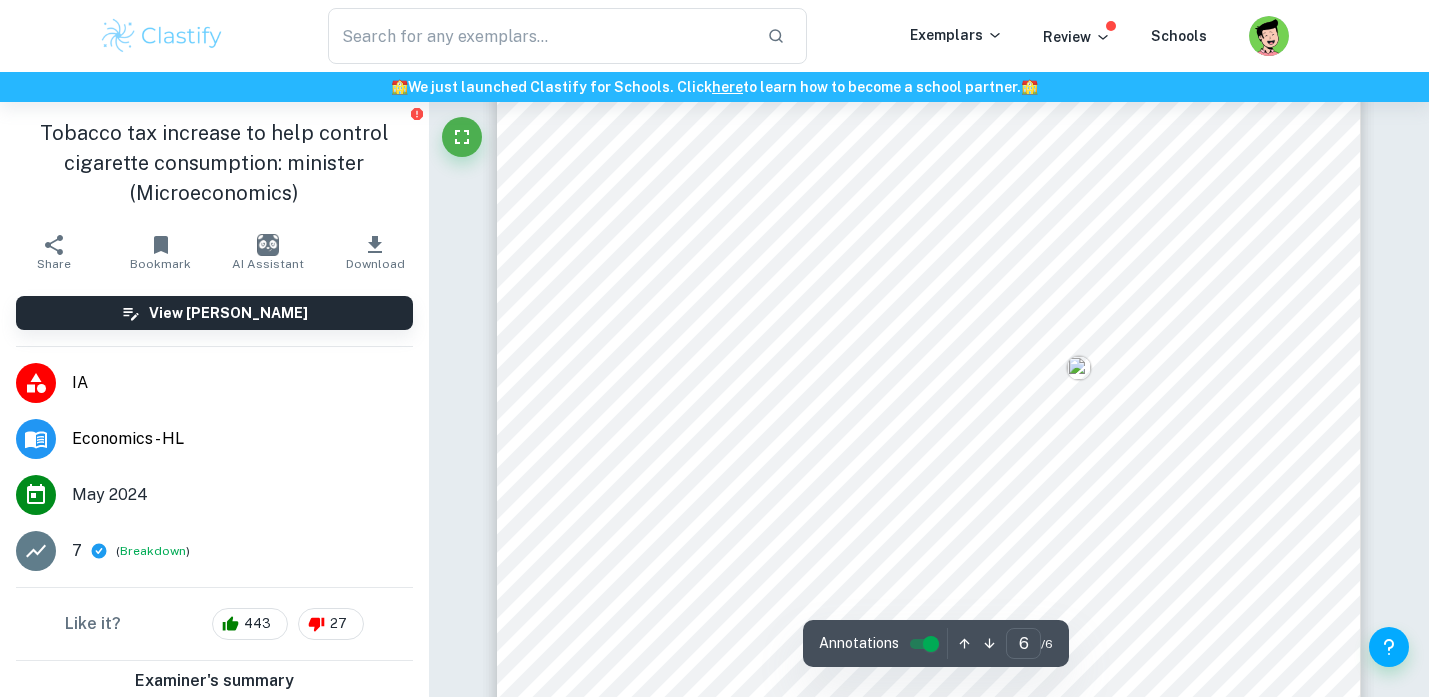 click on "While significant tax may decrease consumption, it could also potentially lead to political backlash from dissenting citizens. Raising taxes will also have a disproportionately negative impact on low-income smokers, resulting in greater inequality and a higher poverty levels as 'a percent increase in price would result in households becoming poor by 6 percent'. This could be considered a regressive tax as it will affect those with low income more than those with higher income. Willing to purchase affordable cigarettes could force low-income consumers into the black market. Losing on tax revenue and inability to reduce market failure results in a failure of a government policy, making the market worse off from a policy   intervention . In theory, the implementation of the tax could reduce welfare loss and lower cigarette consumption amongst all ages, but the trade-off between higher cigarette prices and their impact on poverty demonstrates that, despite the government9s recognition of the need to" at bounding box center (928, 484) 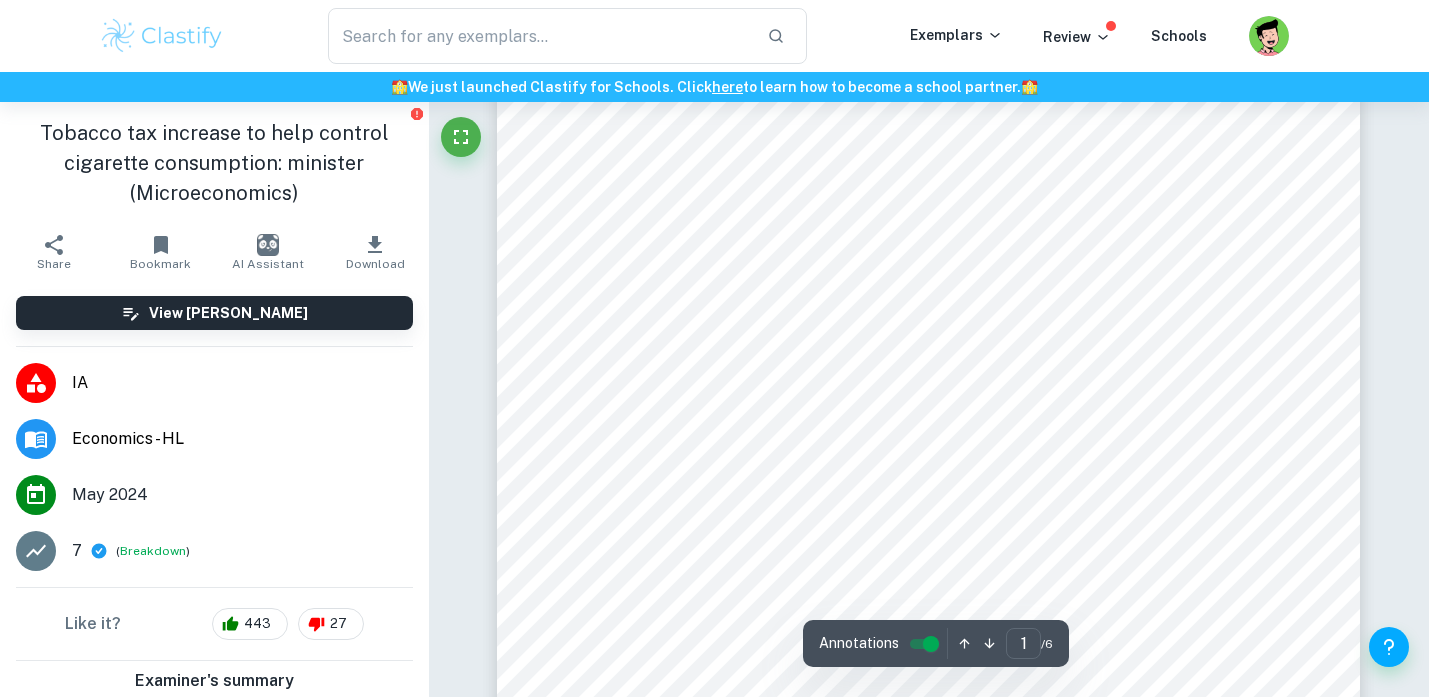 scroll, scrollTop: 6417, scrollLeft: 0, axis: vertical 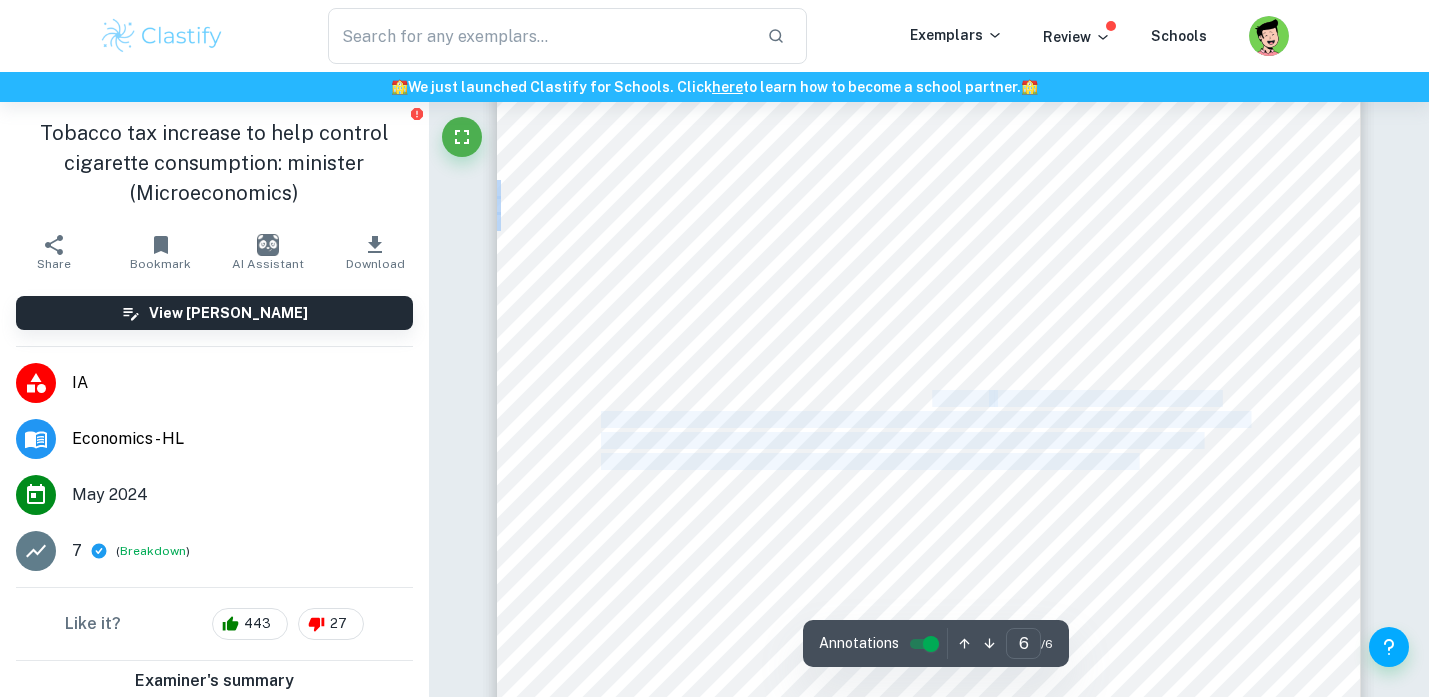 drag, startPoint x: 1153, startPoint y: 464, endPoint x: 948, endPoint y: 418, distance: 210.0976 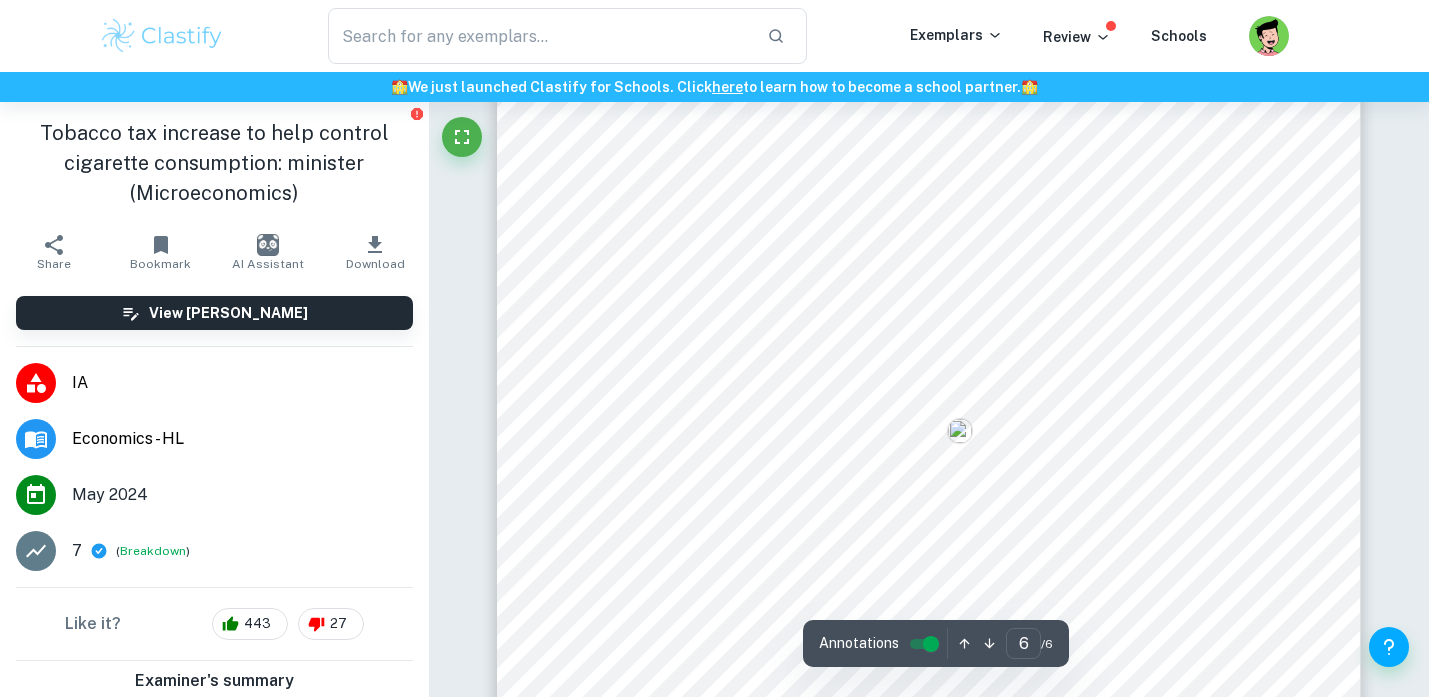 click on "While significant tax may decrease consumption, it could also potentially lead to political backlash from dissenting citizens. Raising taxes will also have a disproportionately negative impact on low-income smokers, resulting in greater inequality and a higher poverty levels as 'a percent increase in price would result in households becoming poor by 6 percent'. This could be considered a regressive tax as it will affect those with low income more than those with higher income. Willing to purchase affordable cigarettes could force low-income consumers into the black market. Losing on tax revenue and inability to reduce market failure results in a failure of a government policy, making the market worse off from a policy   intervention . In theory, the implementation of the tax could reduce welfare loss and lower cigarette consumption amongst all ages, but the trade-off between higher cigarette prices and their impact on poverty demonstrates that, despite the government9s recognition of the need to" at bounding box center [928, 600] 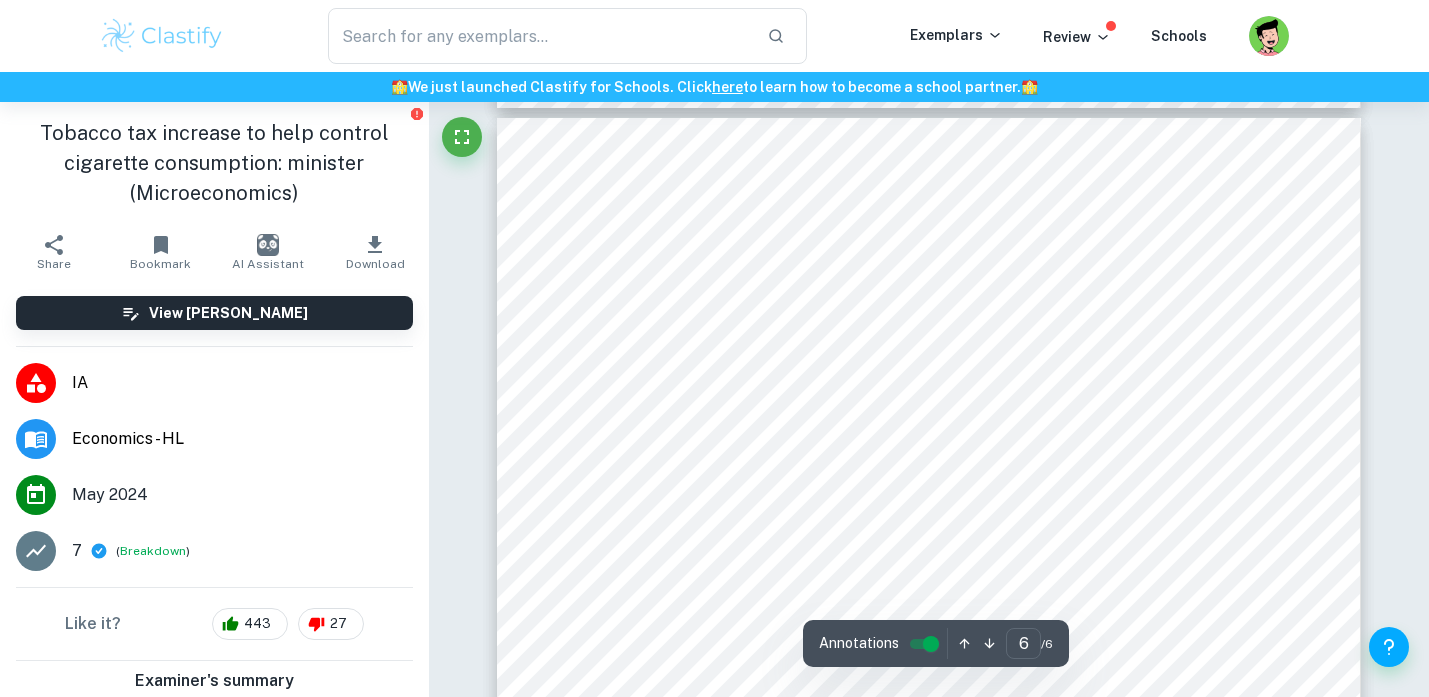 scroll, scrollTop: 6290, scrollLeft: 0, axis: vertical 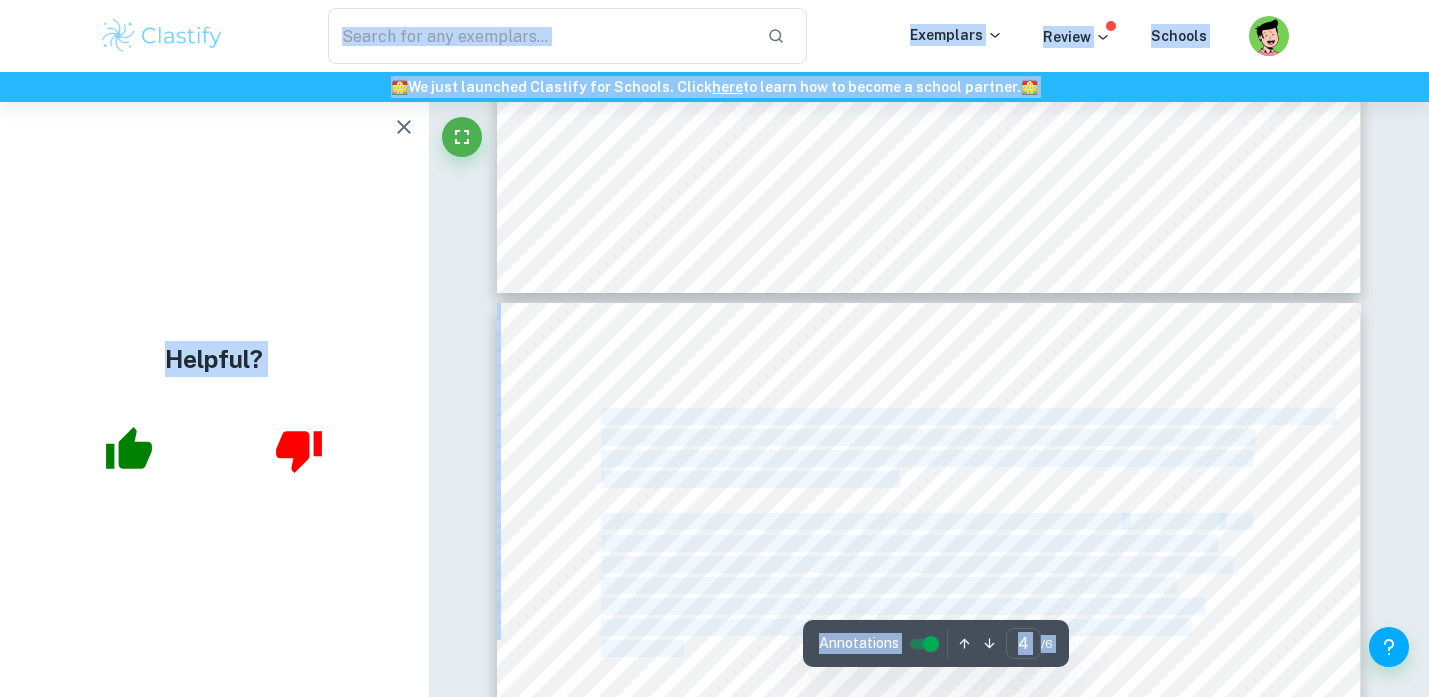 type on "3" 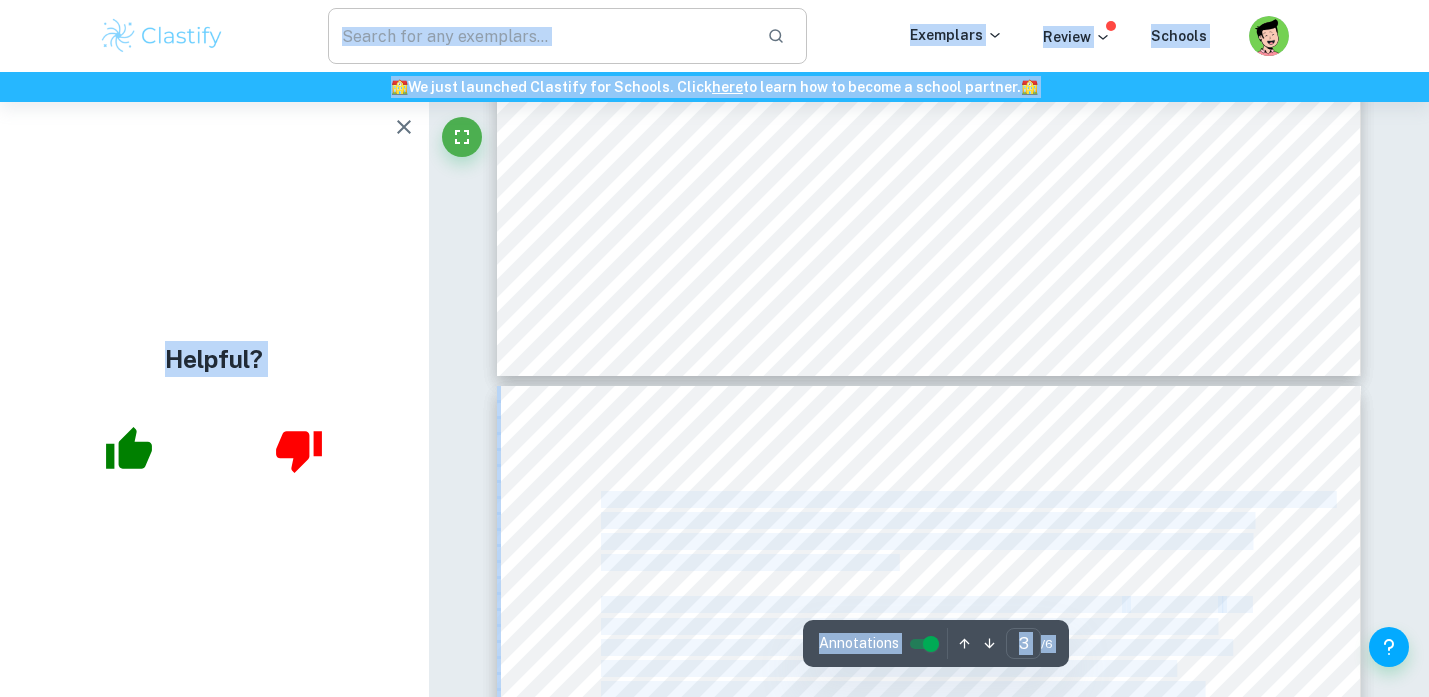 scroll, scrollTop: 3541, scrollLeft: 0, axis: vertical 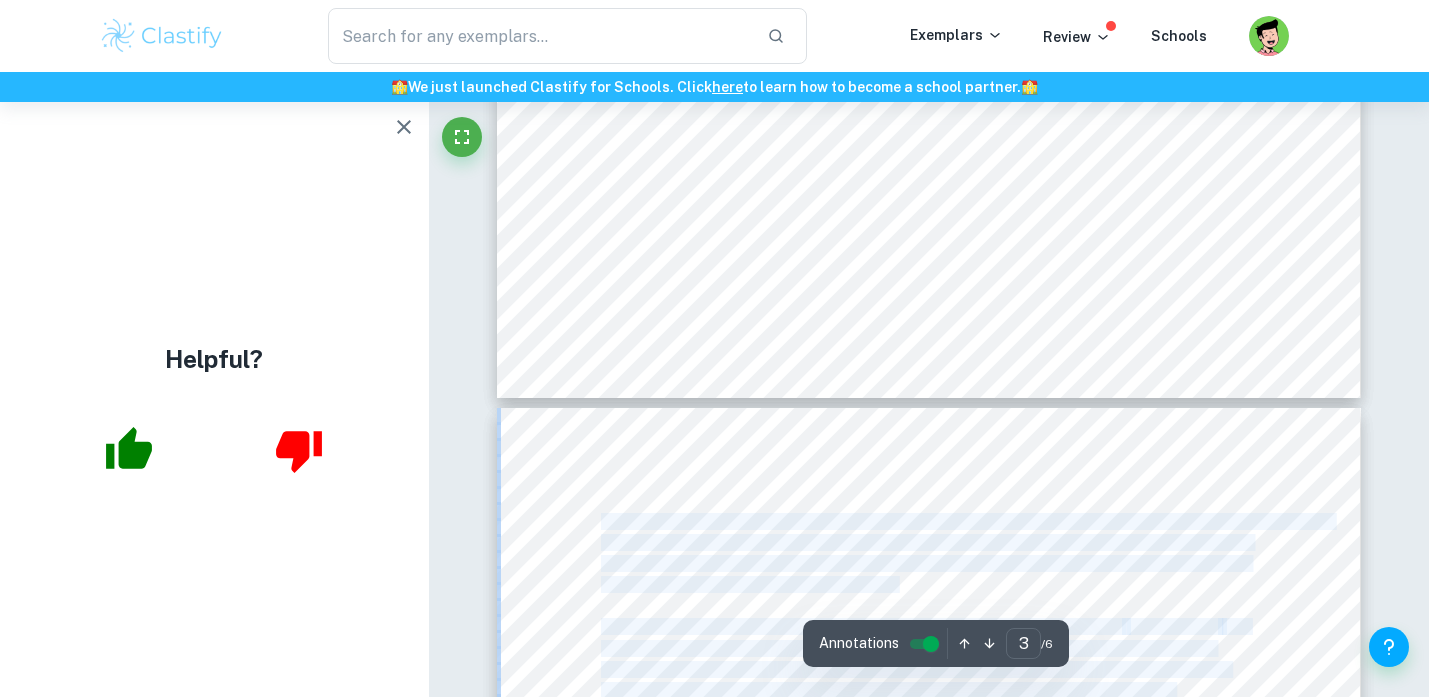 drag, startPoint x: 1137, startPoint y: 585, endPoint x: 568, endPoint y: 390, distance: 601.4865 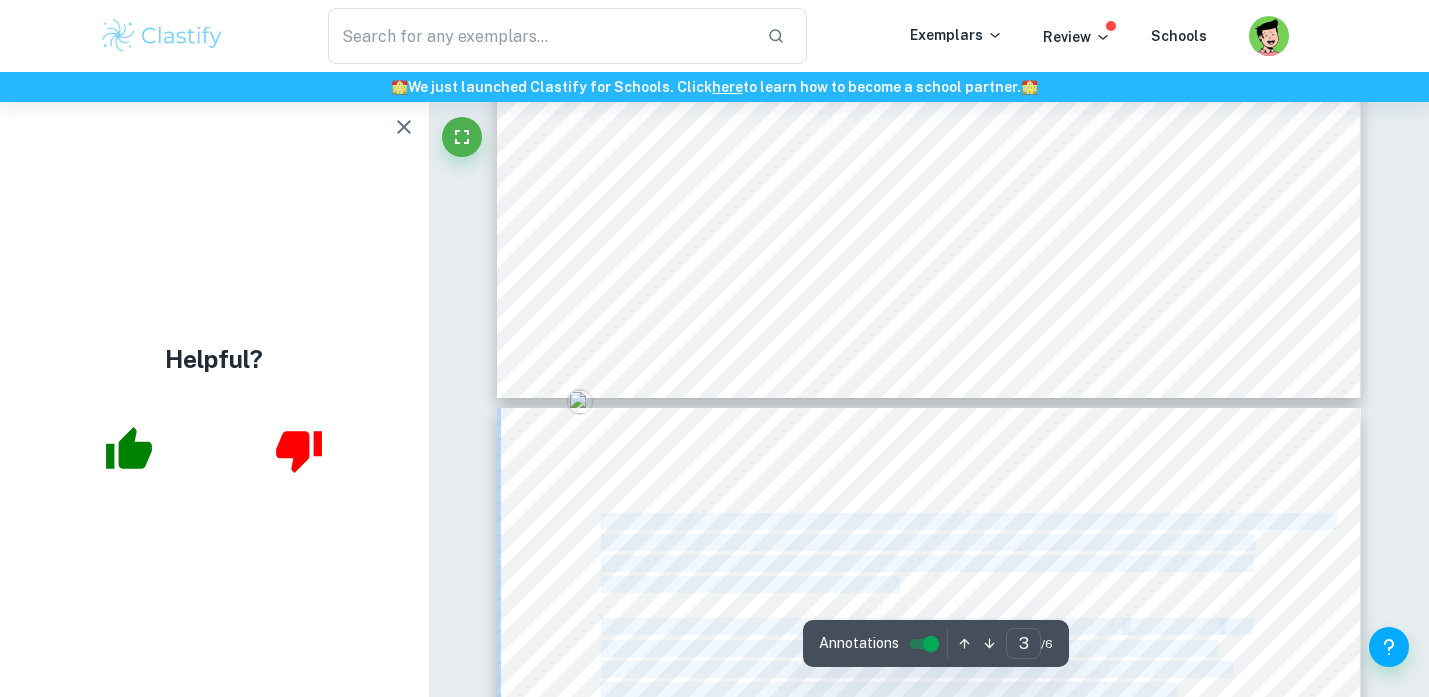 copy on "This article outlines a policy of 8excise tax9 of 810%9 that was put in place by the Indonesian government in order to reduce the negative externality of consumption of cigarettes, which is a demerit good that results in external costs on third parties that causes a market failure due to misallocation of goods in a free market. The implementation of the tax emphasises the key concept of government   intervention   and illustrates the role the government is willing to take in resource reallocations on the free market. The article raises a dilemma as 8a 1-percent increase in cigarette spending would increase the potential of households becoming poor by 6-percent9 highlighting the disagreement that occurs between utilitarian economists and the free market over the appropriateness of using government   intervention   to affect the decisions of private individuals. In Diagram 1, the differences between MSB and MPB=D from people smoking cigarettes can be used to demonstrate the current market failure in the Indo..." 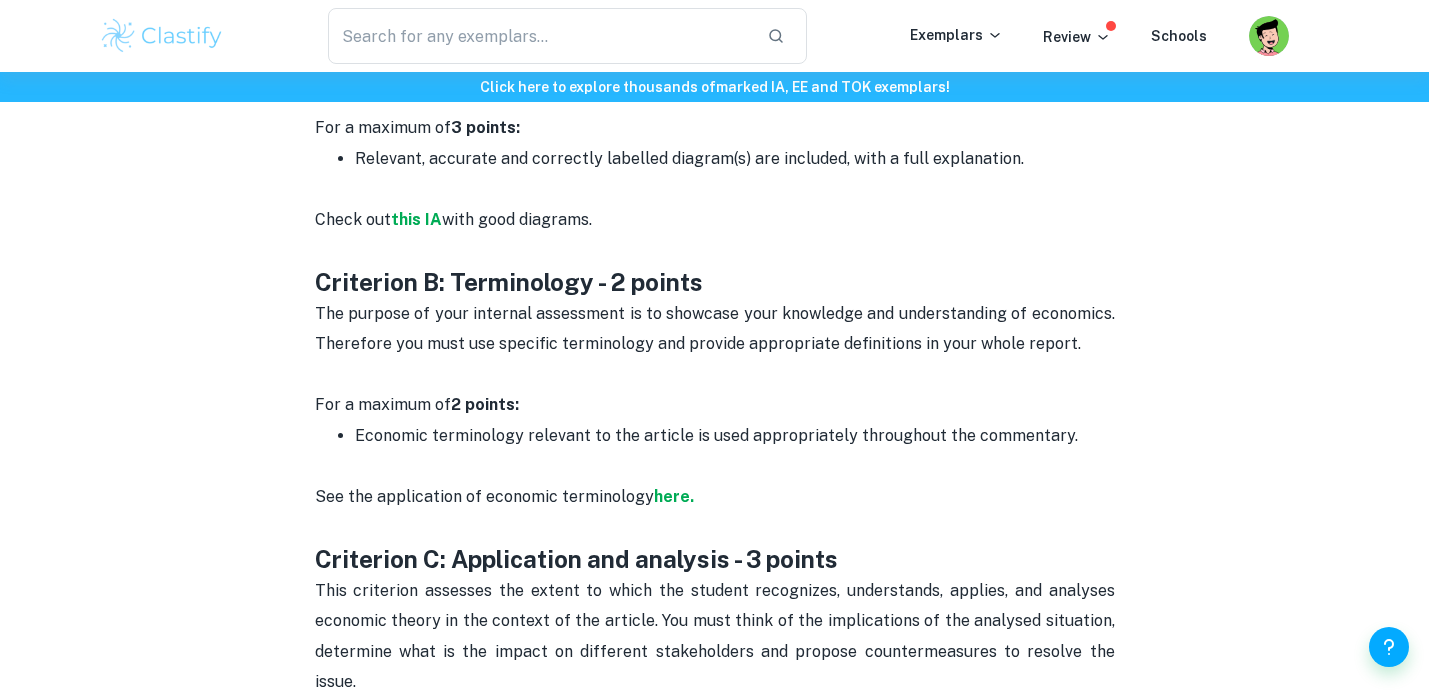 scroll, scrollTop: 1015, scrollLeft: 0, axis: vertical 